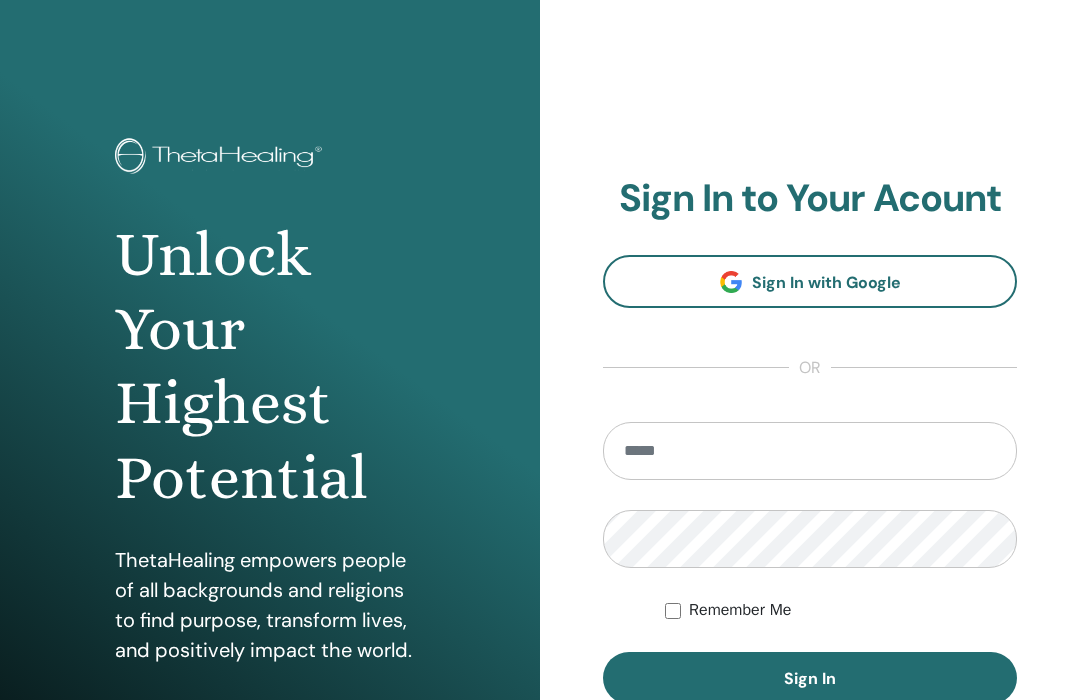scroll, scrollTop: 0, scrollLeft: 0, axis: both 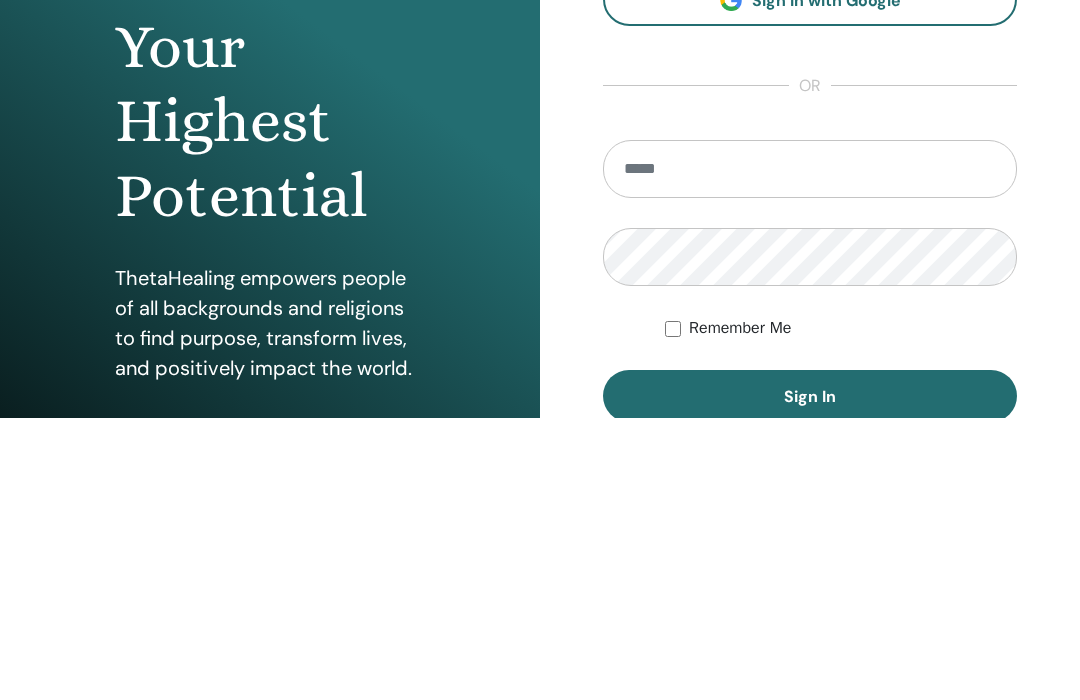 click on "**********" at bounding box center [810, 480] 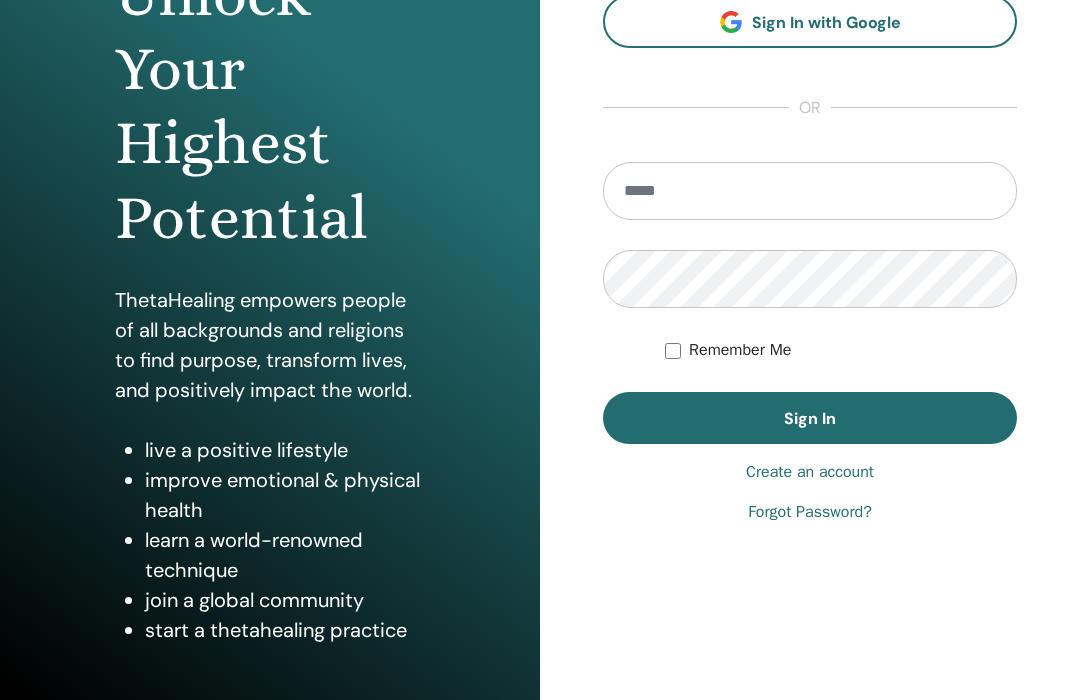 click on "Forgot Password?" at bounding box center [810, 512] 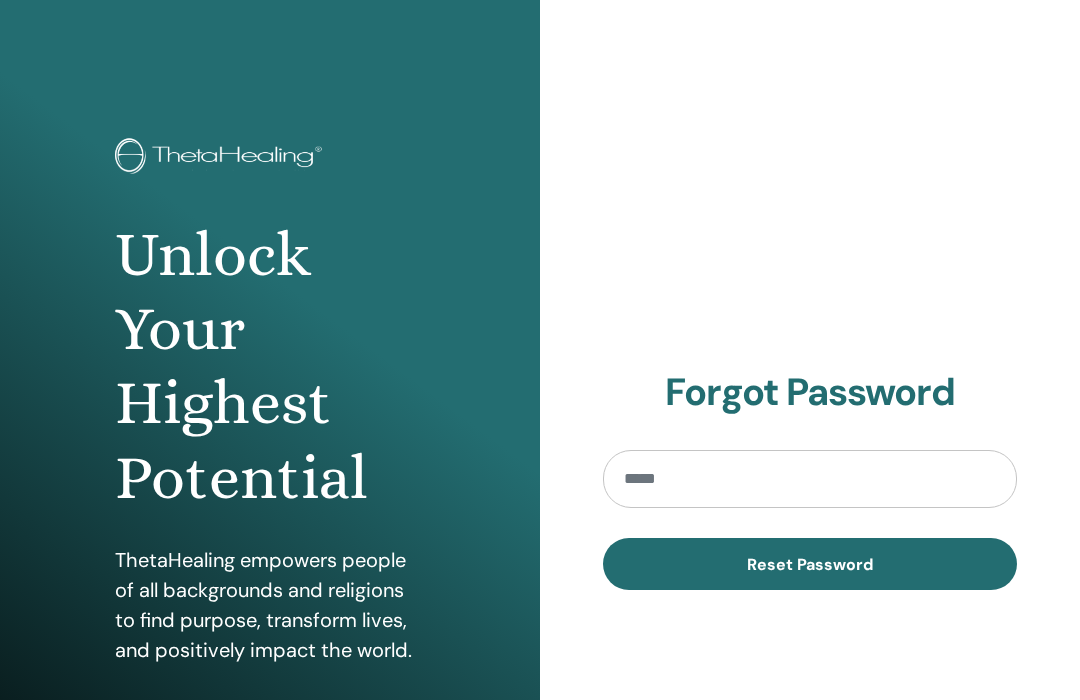 scroll, scrollTop: 0, scrollLeft: 0, axis: both 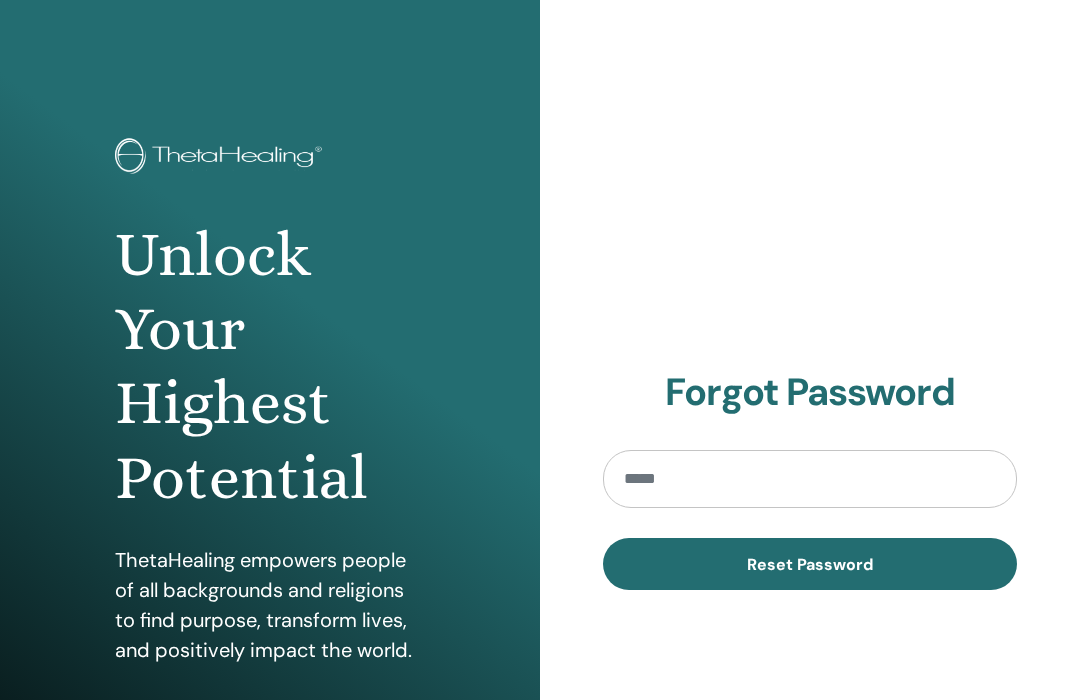 click at bounding box center (810, 479) 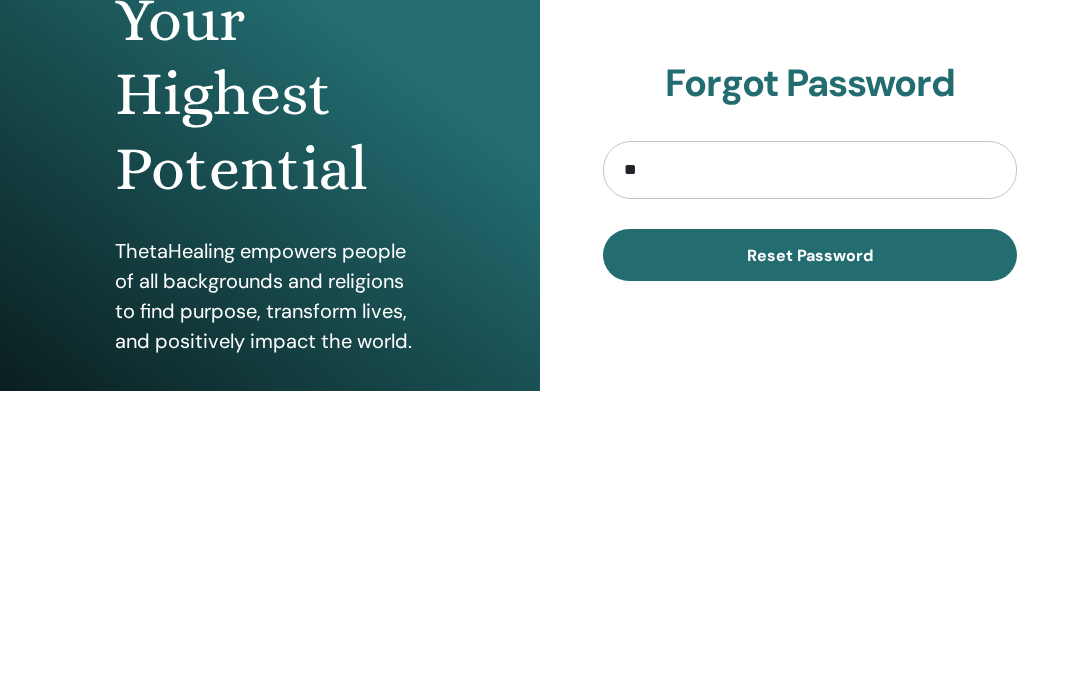 type on "*" 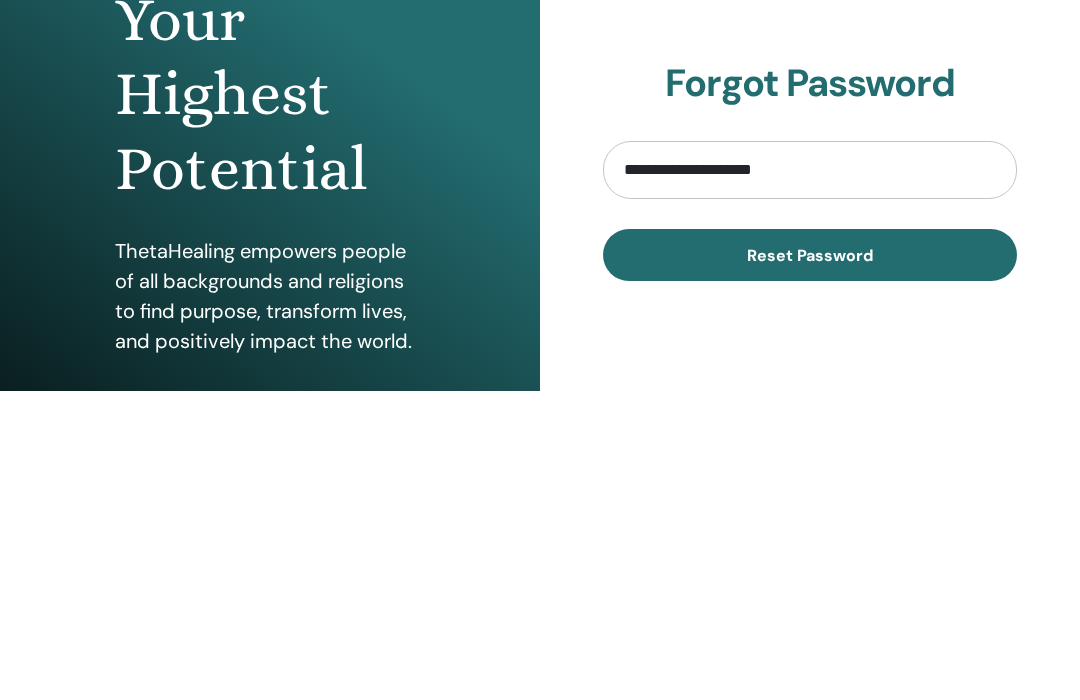 type on "**********" 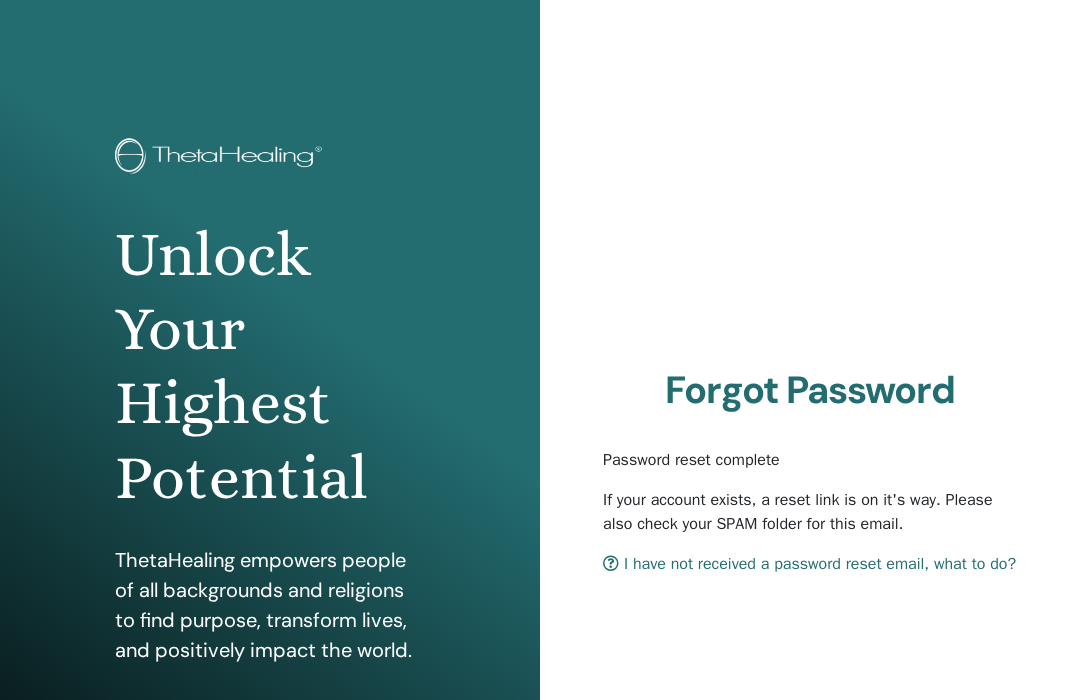 scroll, scrollTop: 0, scrollLeft: 0, axis: both 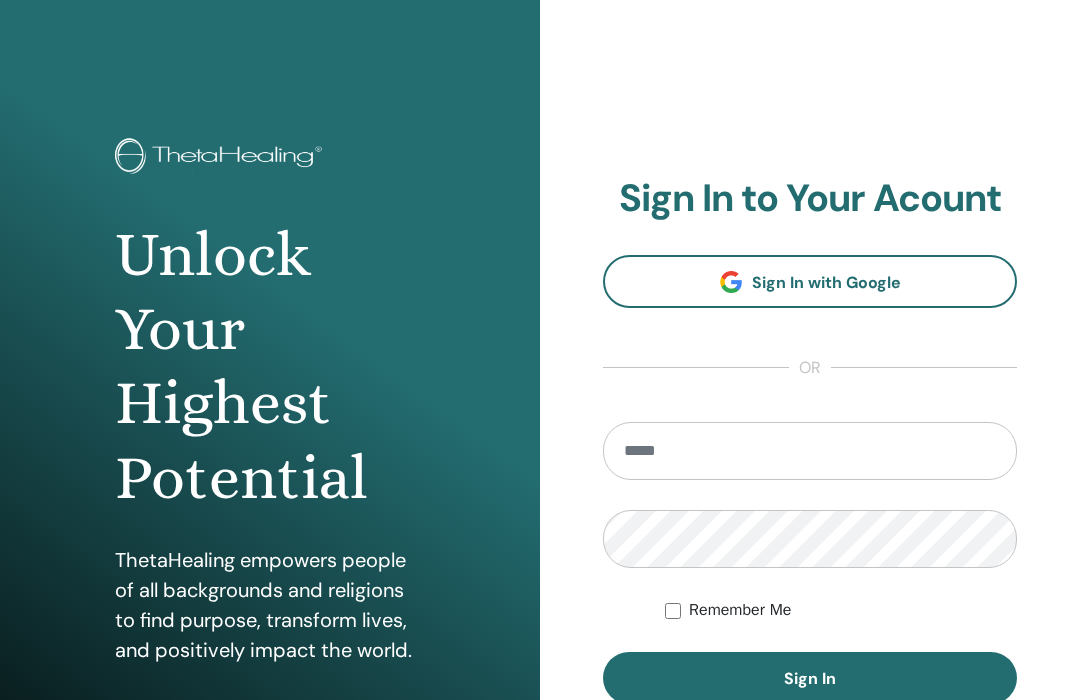 click at bounding box center [810, 451] 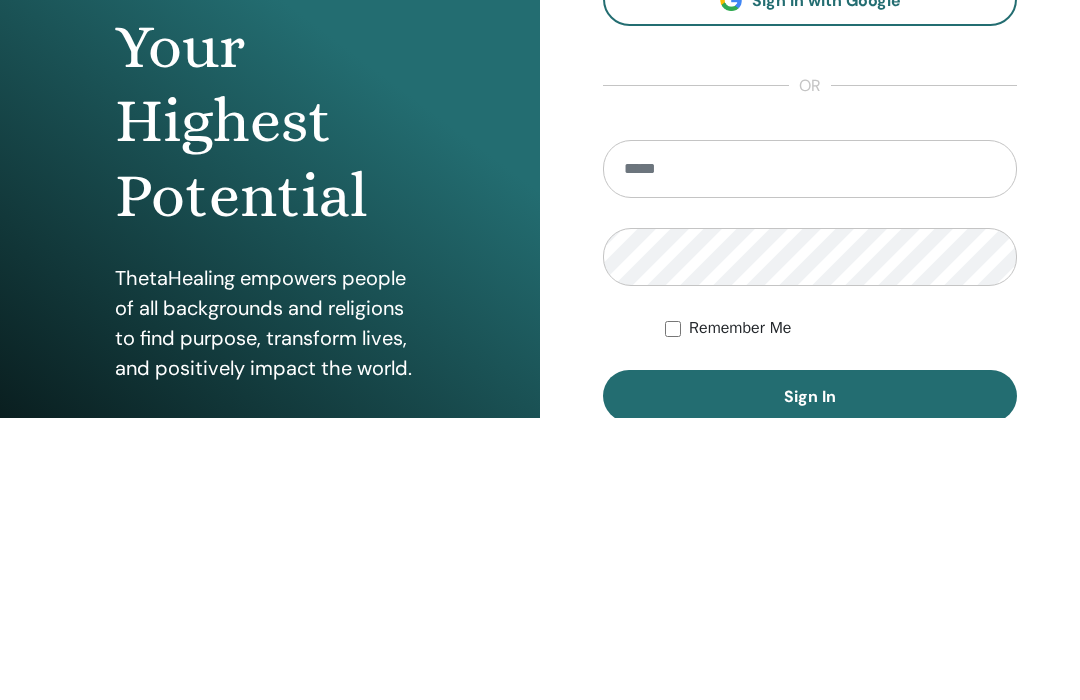 scroll, scrollTop: 260, scrollLeft: 0, axis: vertical 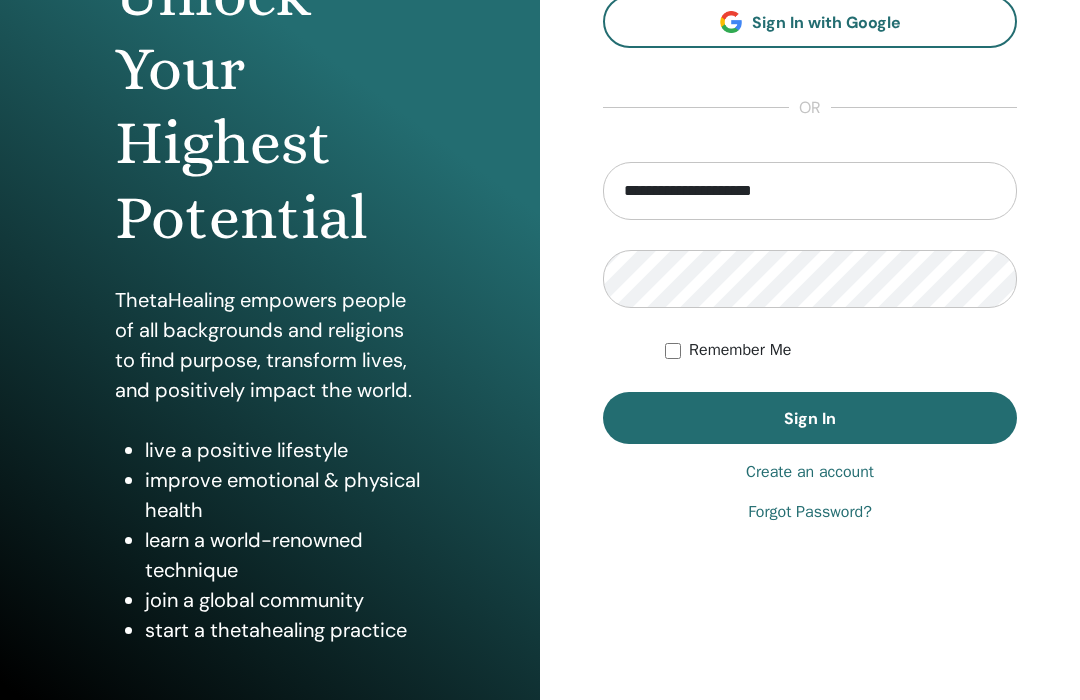 type on "**********" 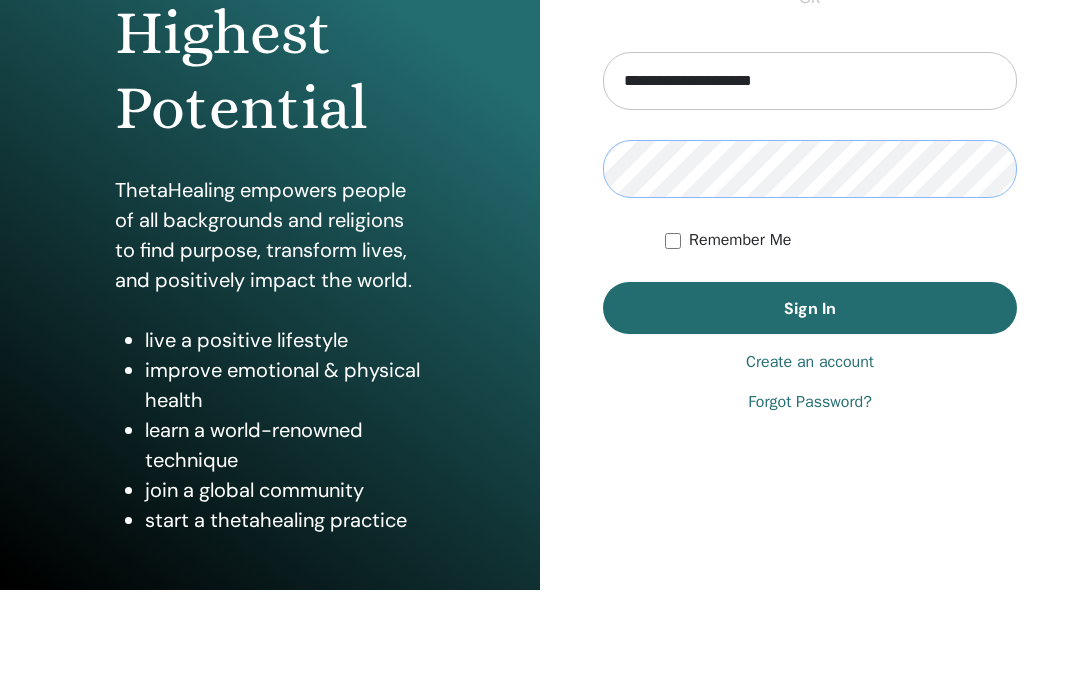 click on "Sign In" at bounding box center [810, 418] 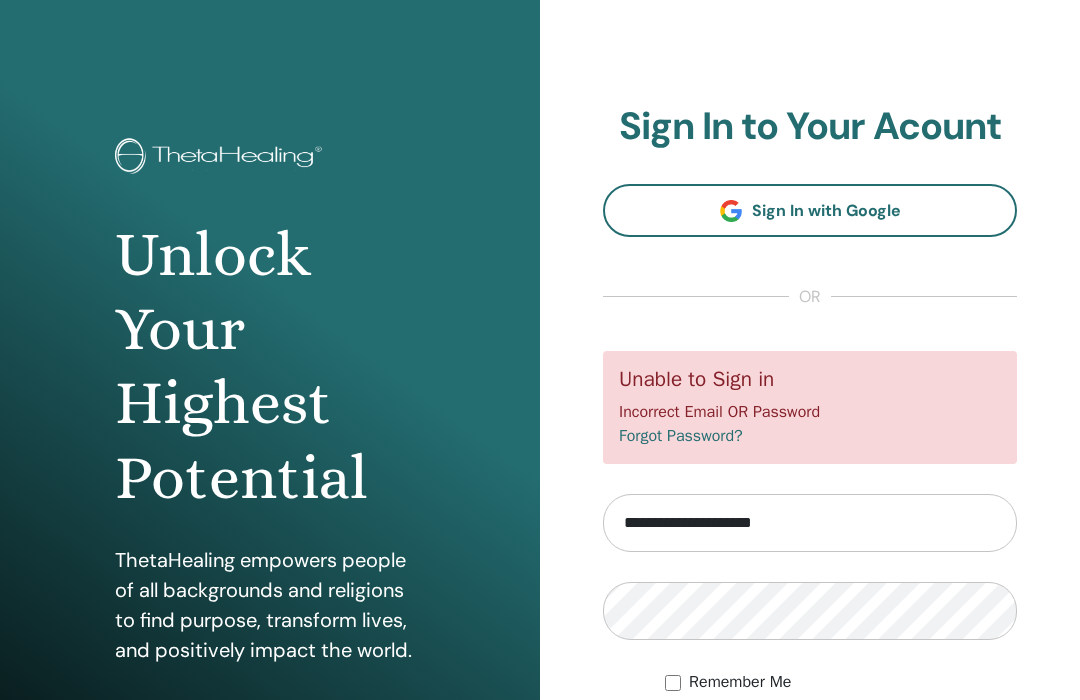 scroll, scrollTop: 0, scrollLeft: 0, axis: both 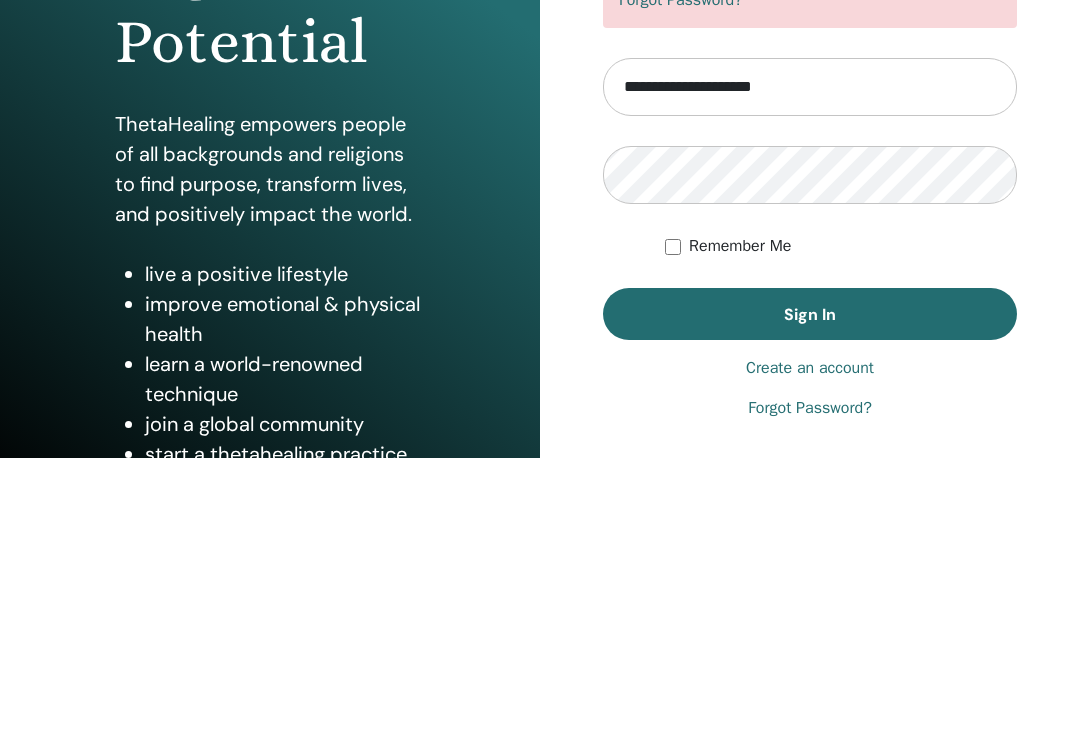 click on "Remember Me" at bounding box center (740, 545) 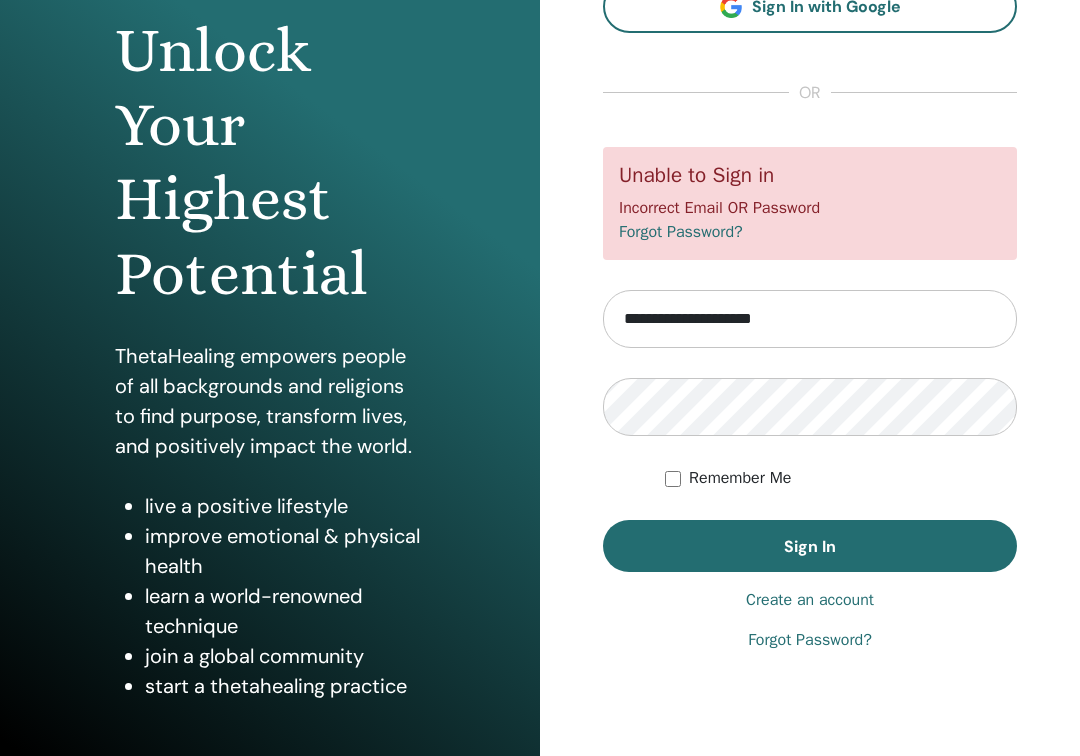 click on "Sign In" at bounding box center (810, 546) 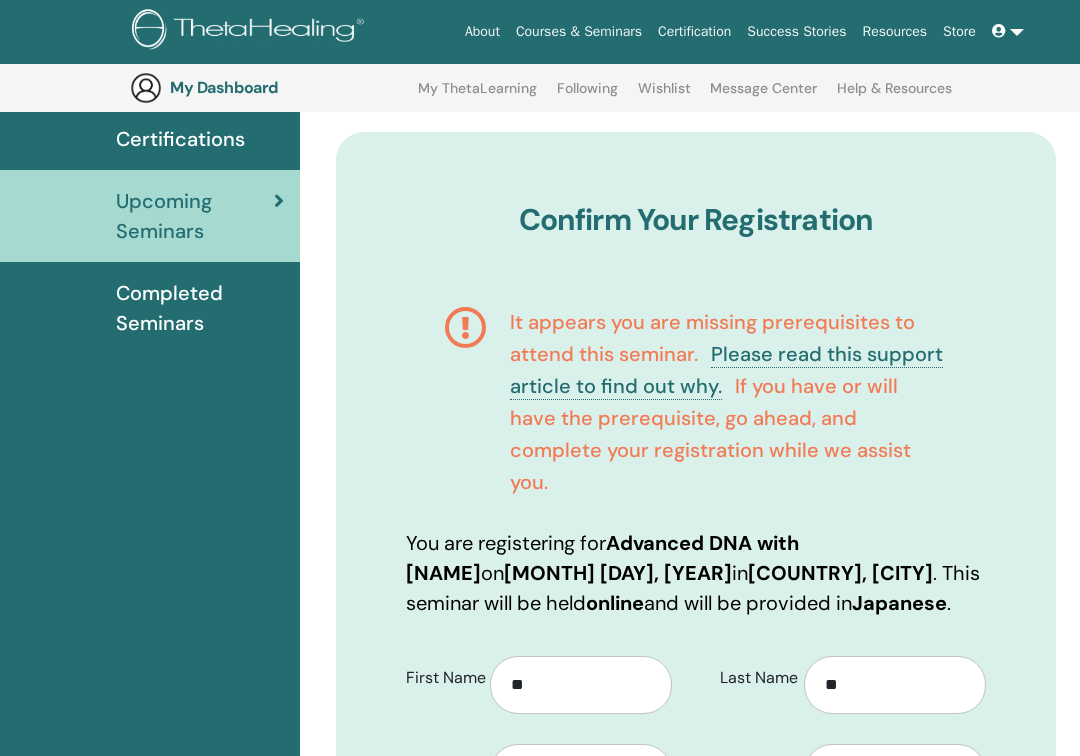 scroll, scrollTop: 285, scrollLeft: 0, axis: vertical 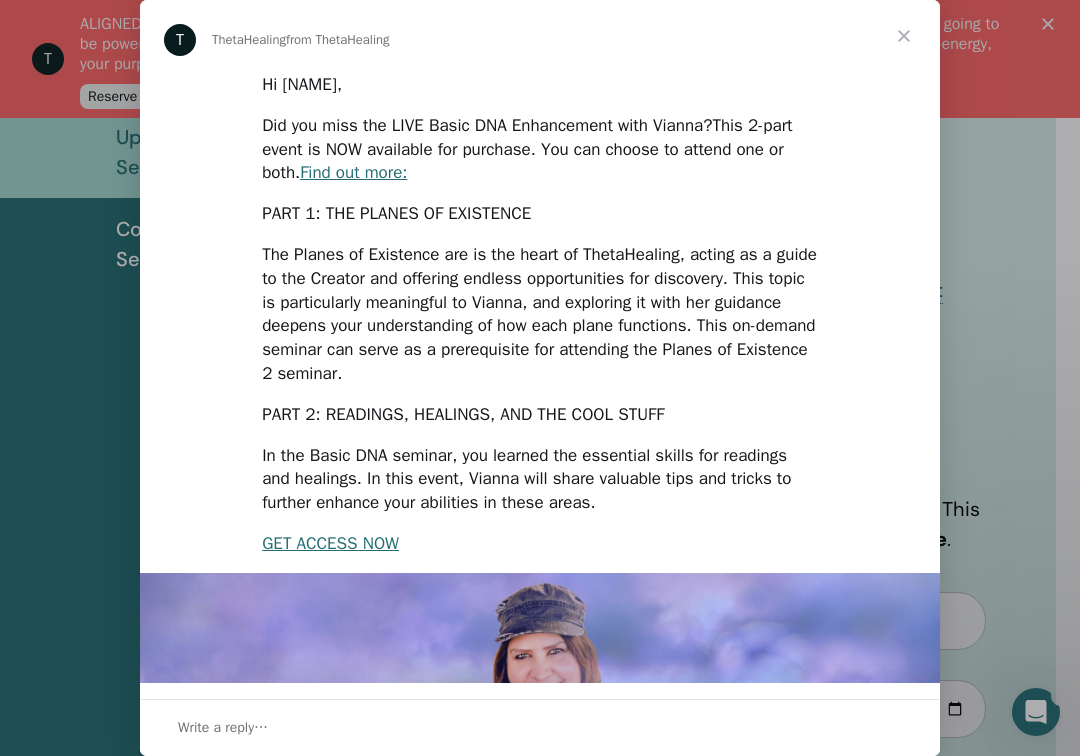 click at bounding box center (540, 378) 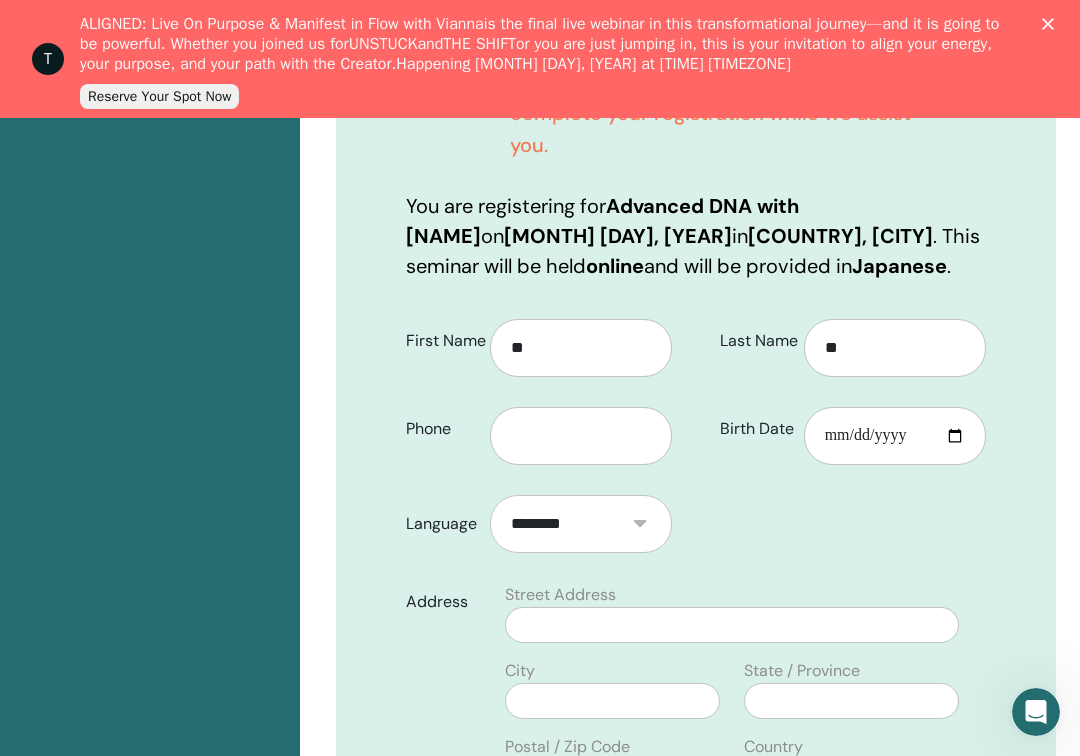 scroll, scrollTop: 614, scrollLeft: 0, axis: vertical 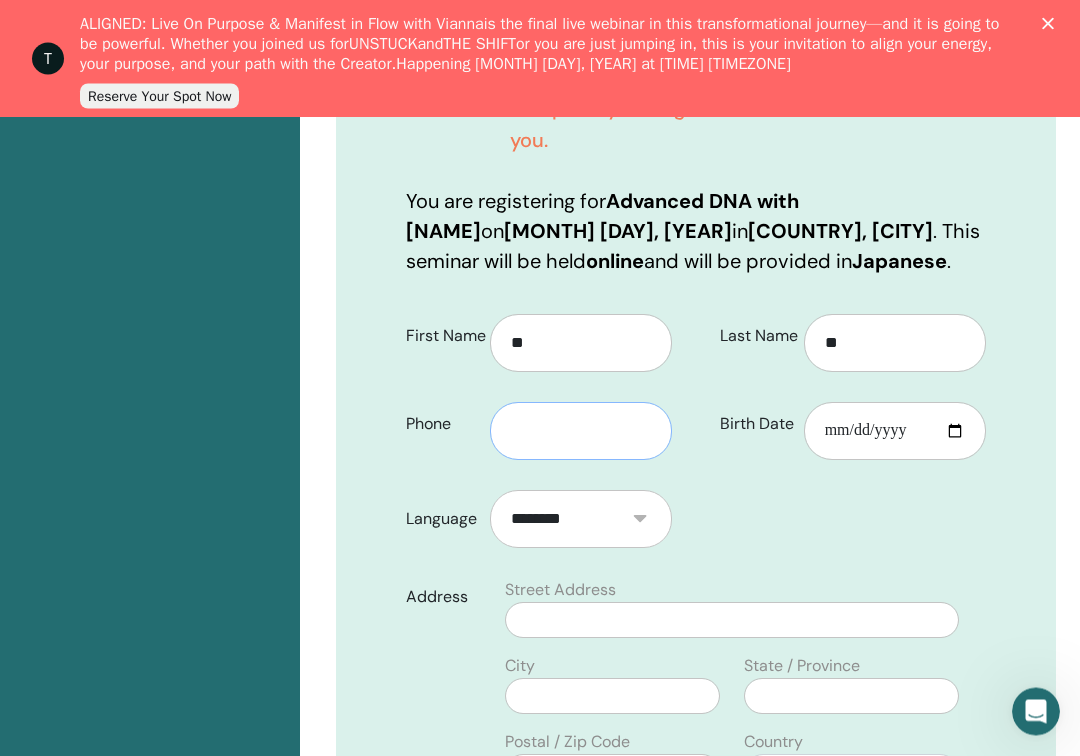 click at bounding box center [581, 432] 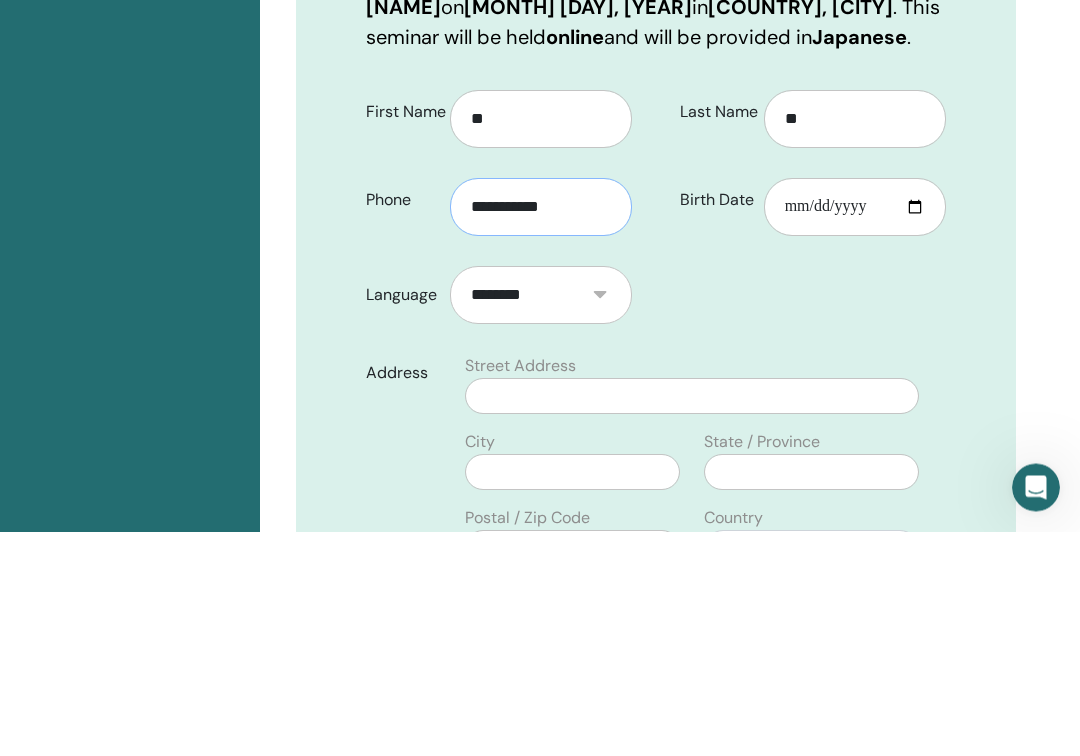 type on "**********" 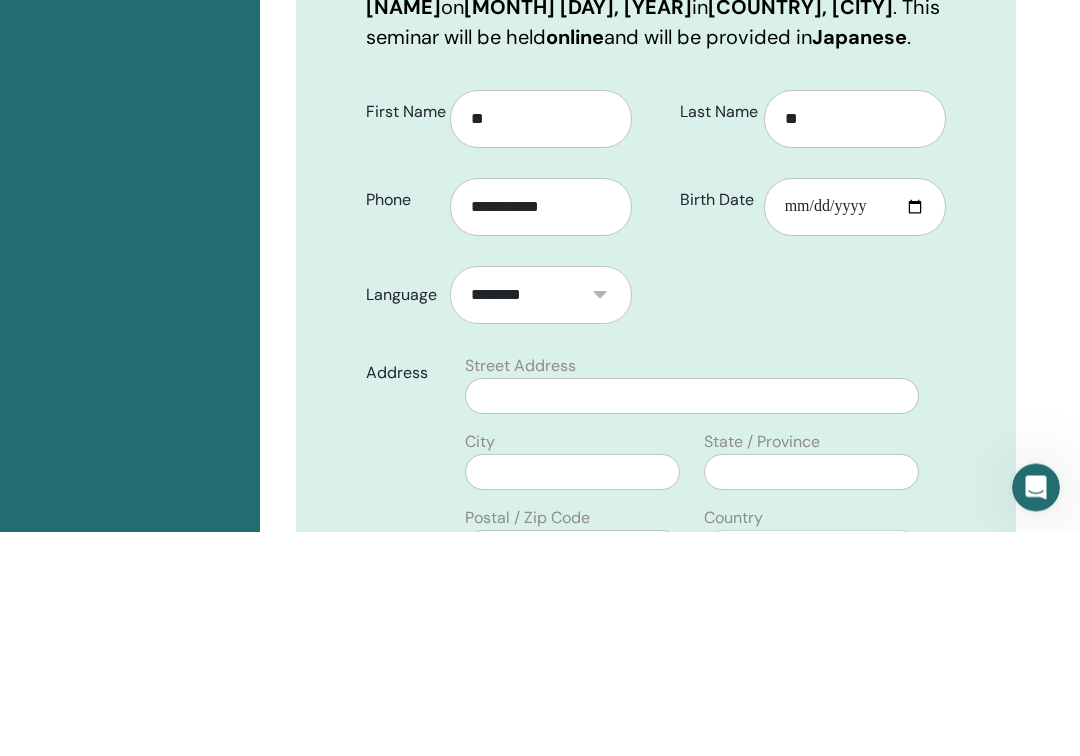 click on "Birth Date" at bounding box center (855, 432) 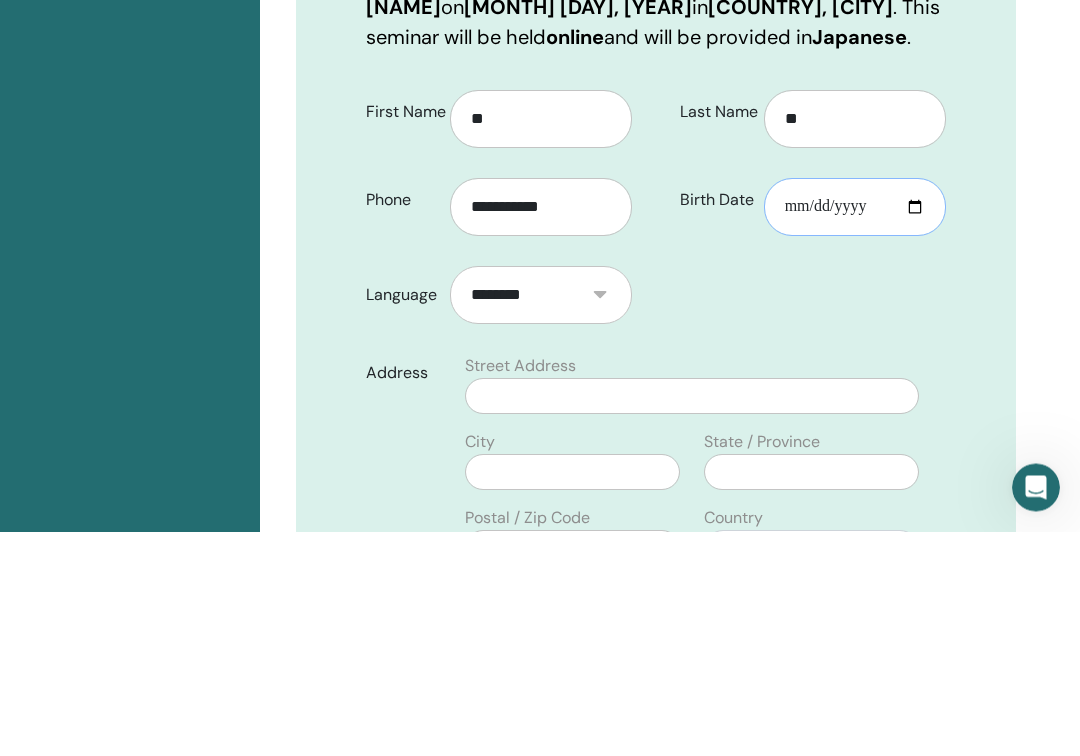 scroll, scrollTop: 839, scrollLeft: 41, axis: both 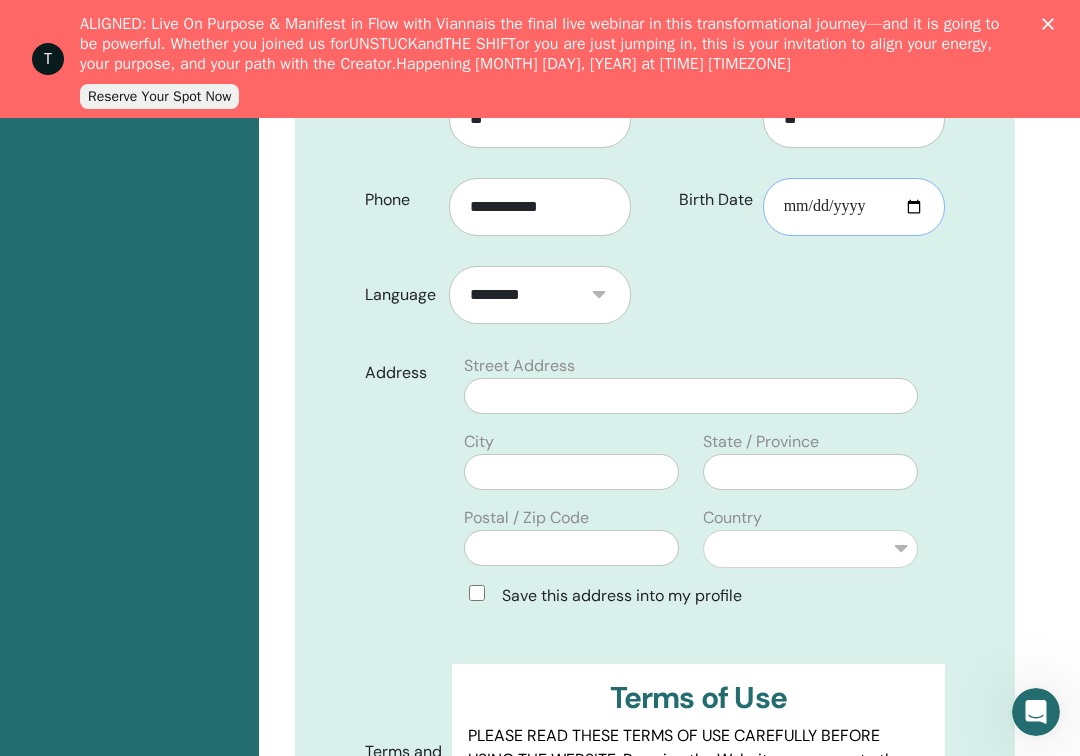 click on "**********" at bounding box center (854, 207) 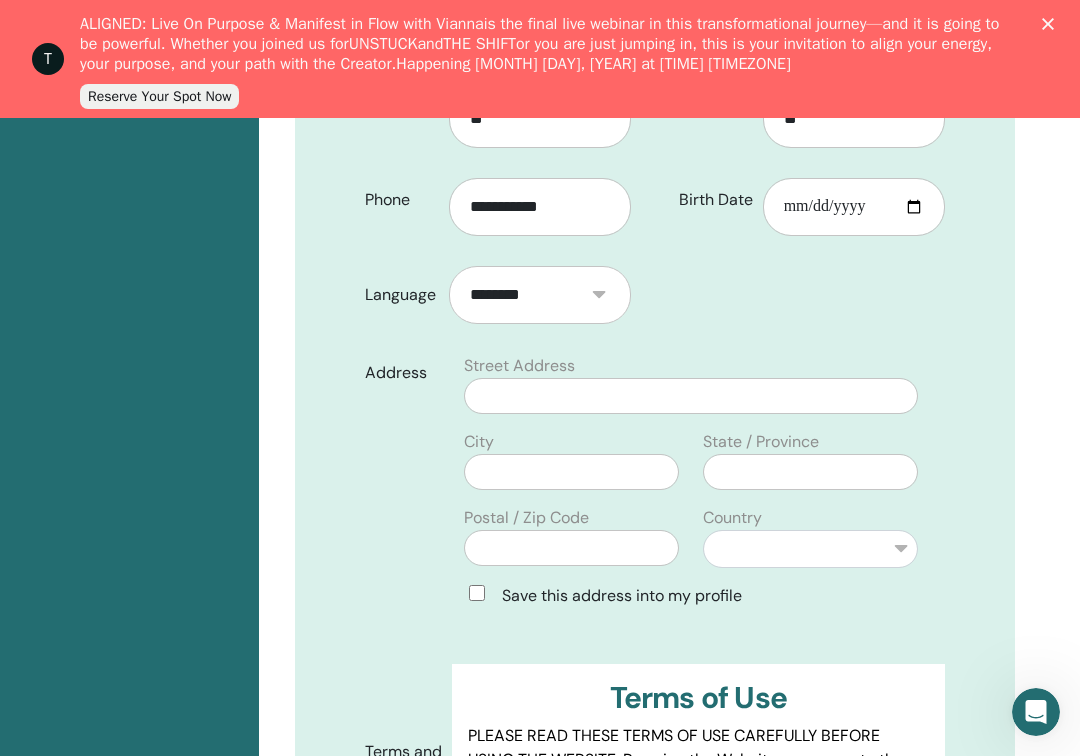 click on "Birth Date" at bounding box center [713, 200] 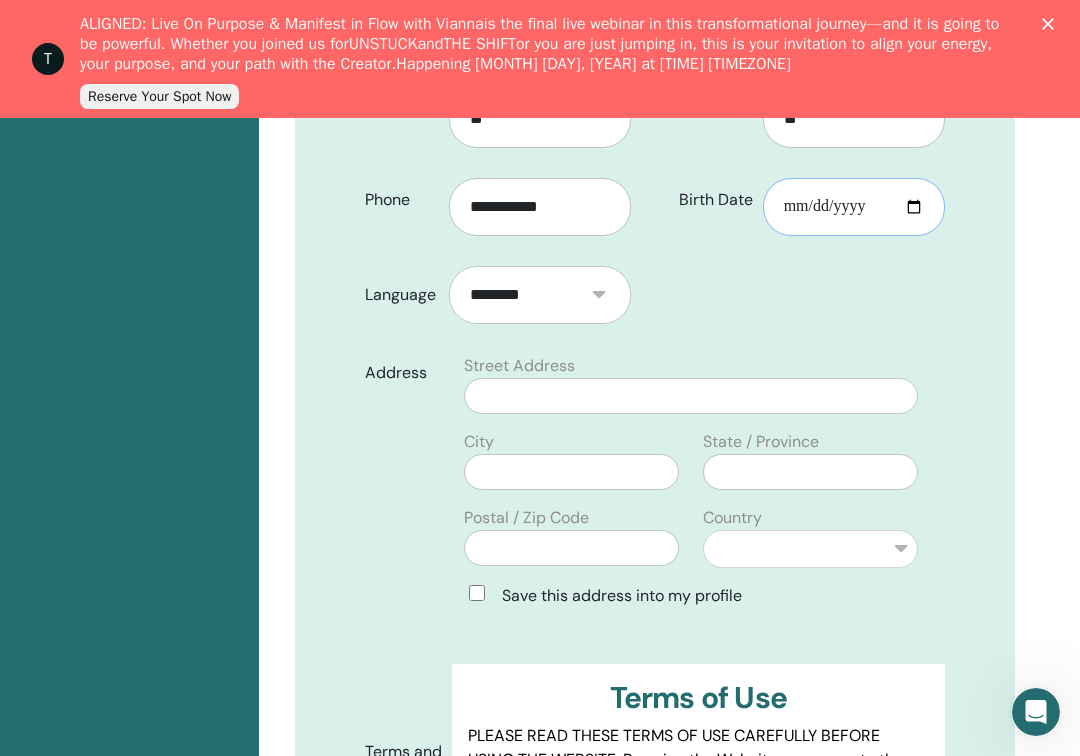 type on "**********" 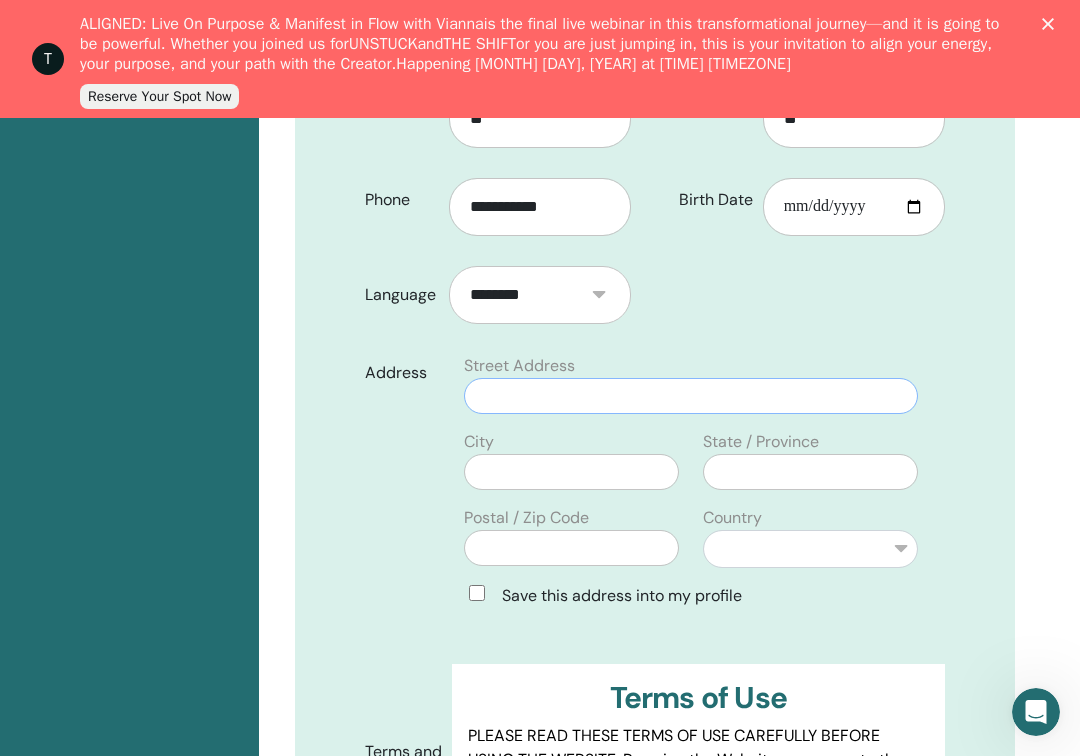 click at bounding box center (691, 396) 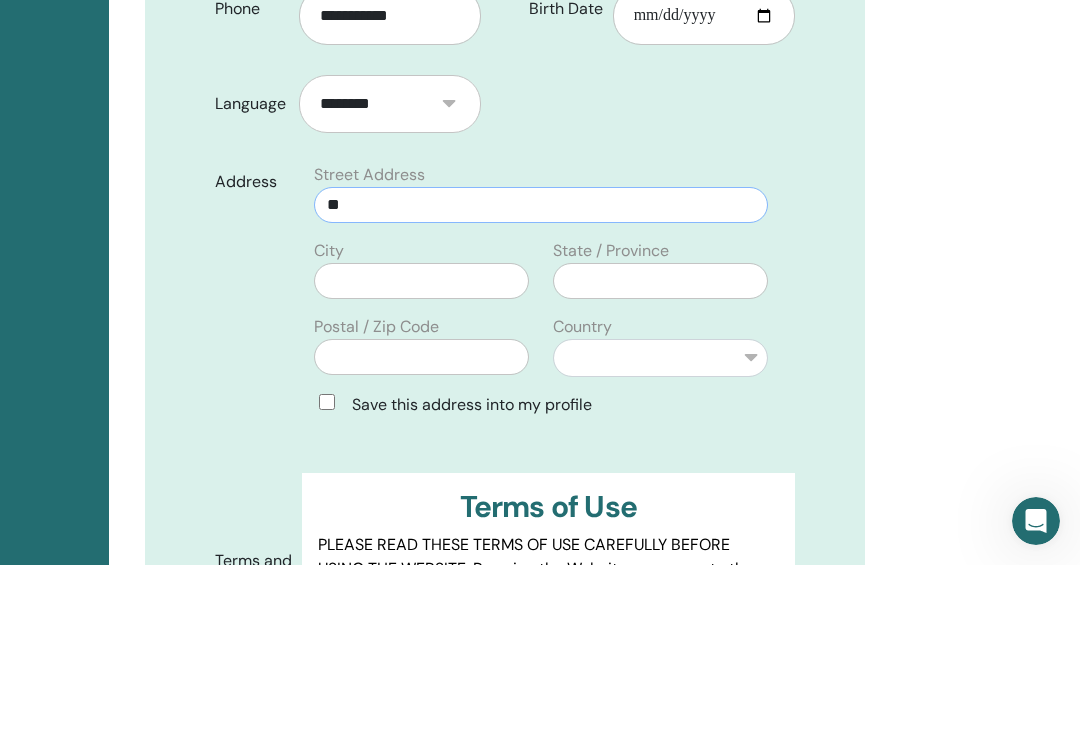 type on "*" 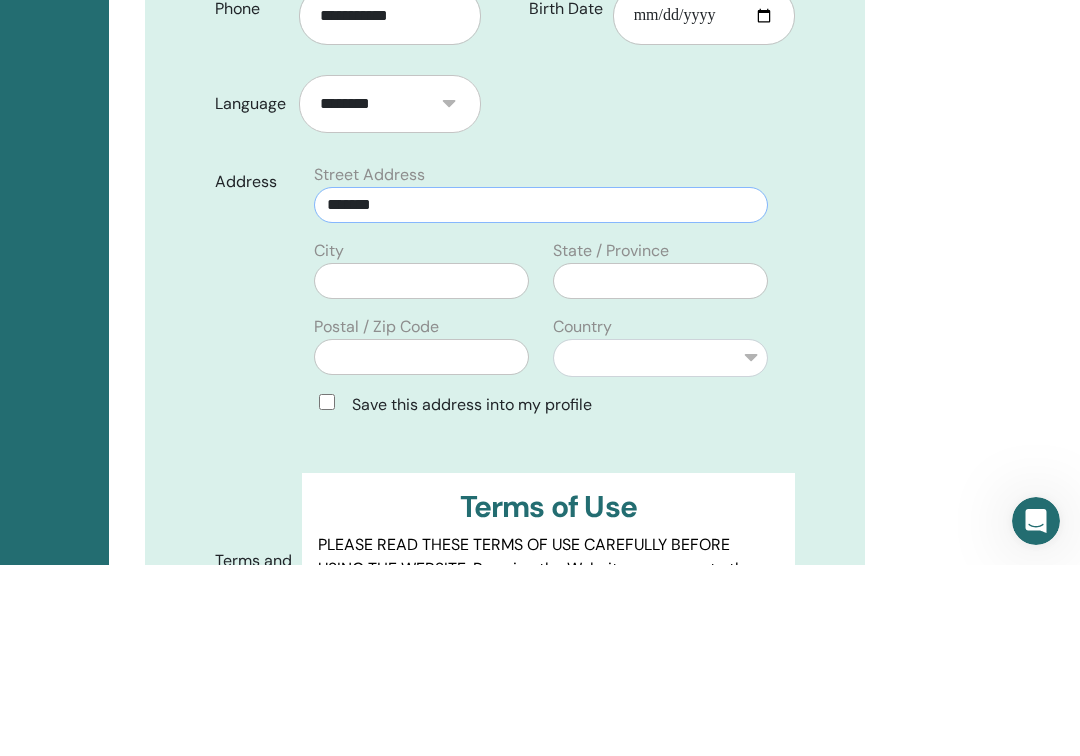 type on "******" 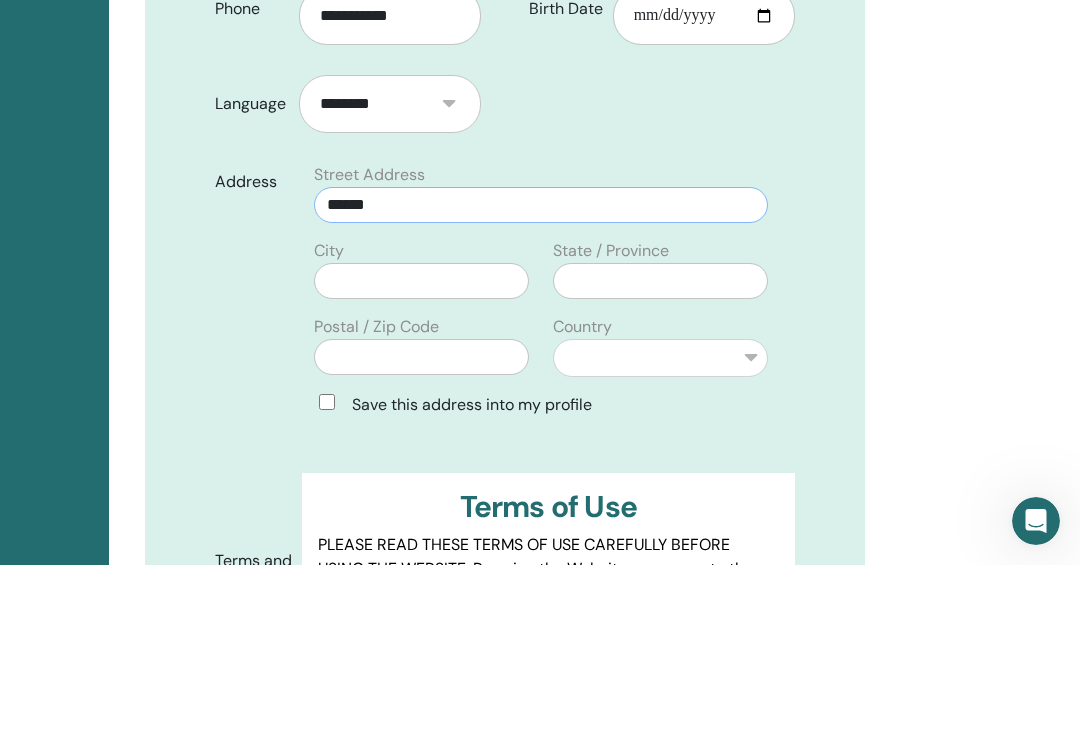 click on "******" at bounding box center (541, 396) 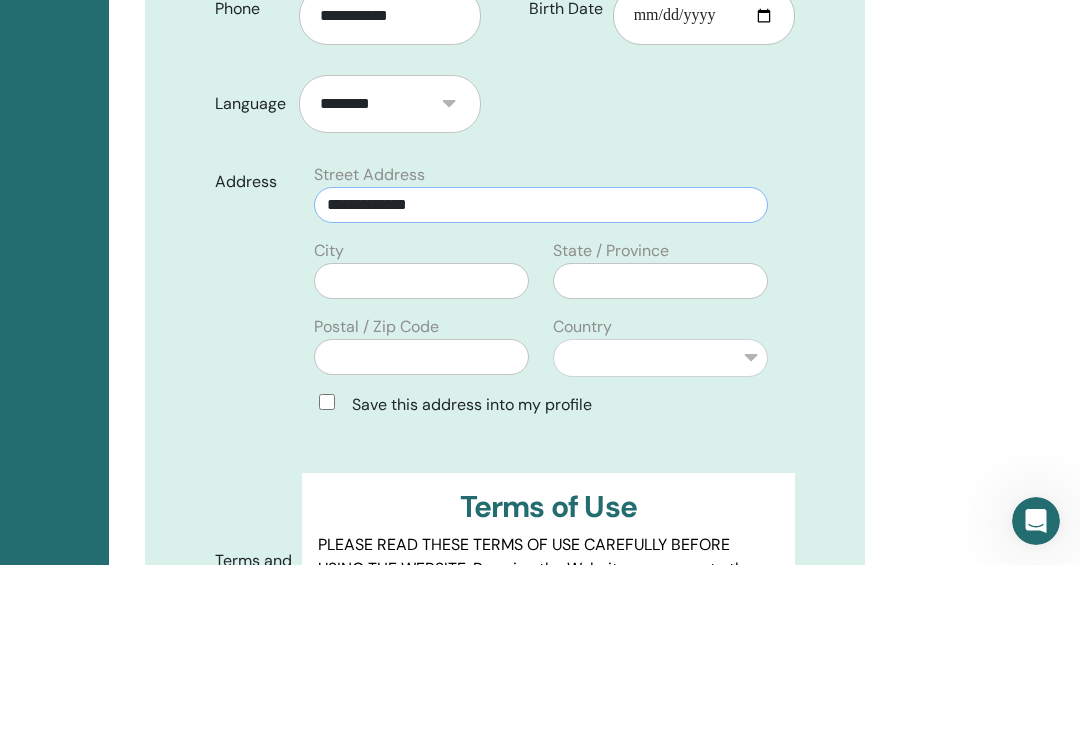 click on "**********" at bounding box center [541, 396] 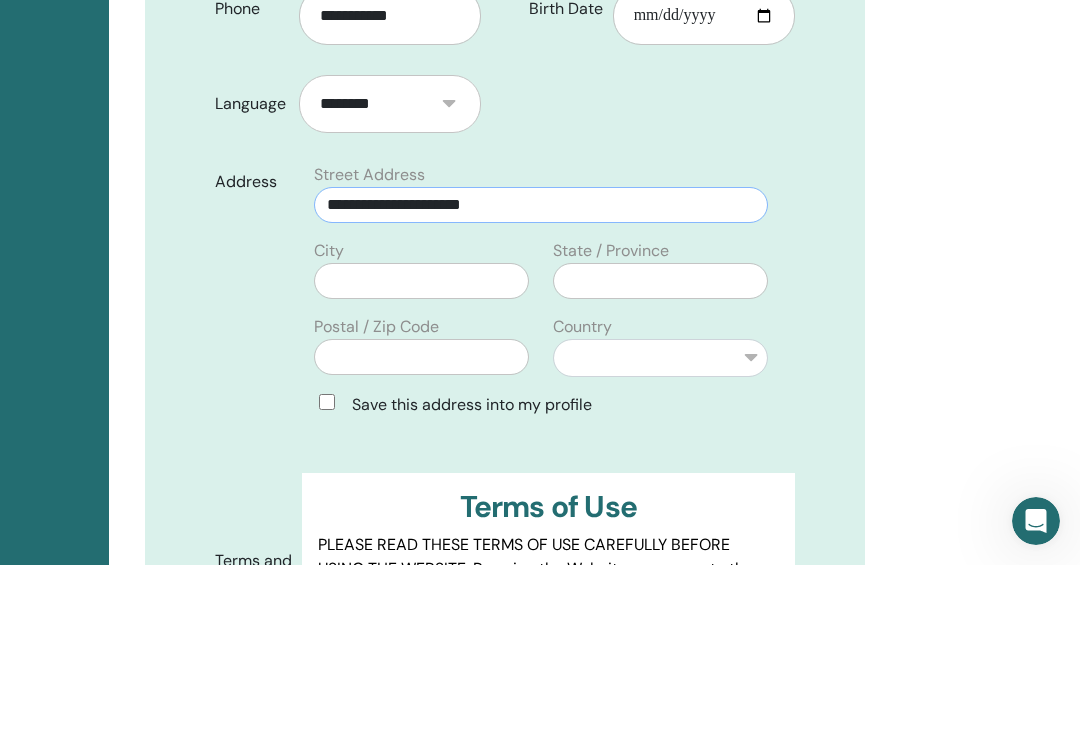 type on "**********" 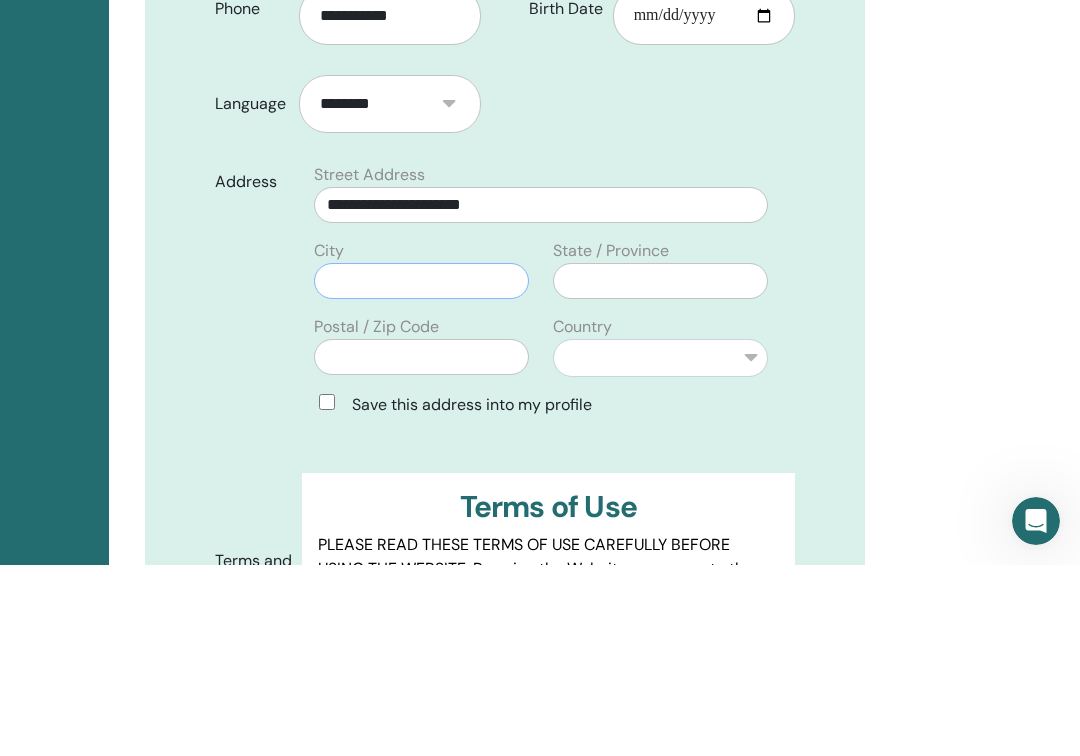 click at bounding box center [421, 472] 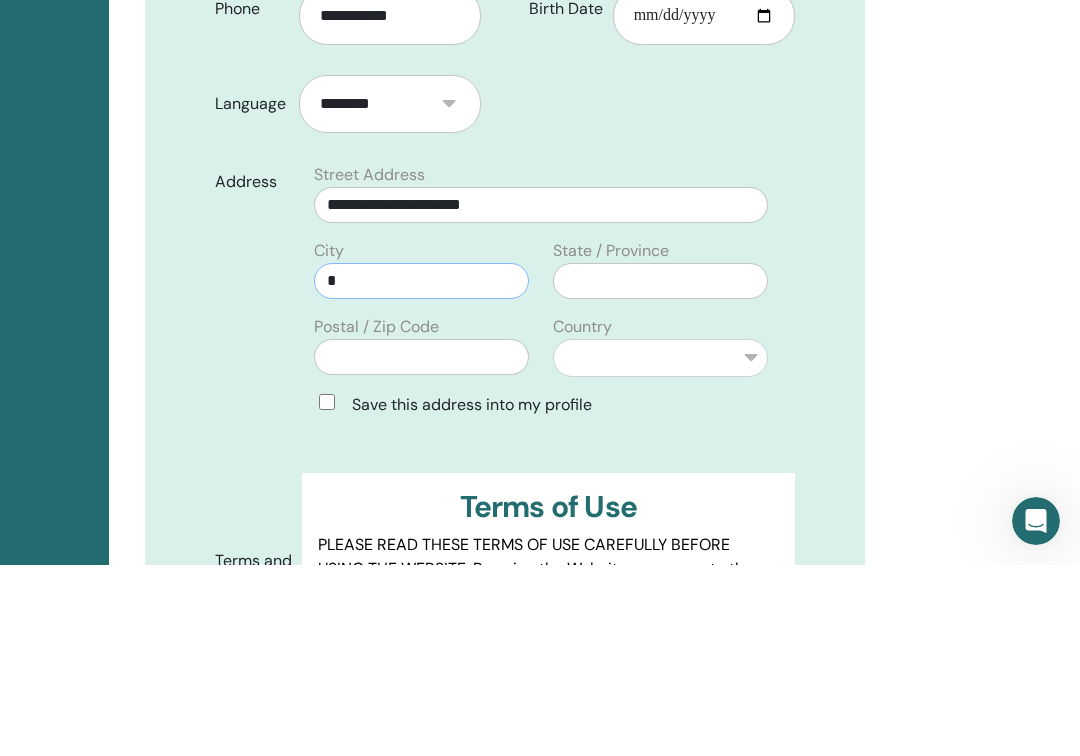 type on "*" 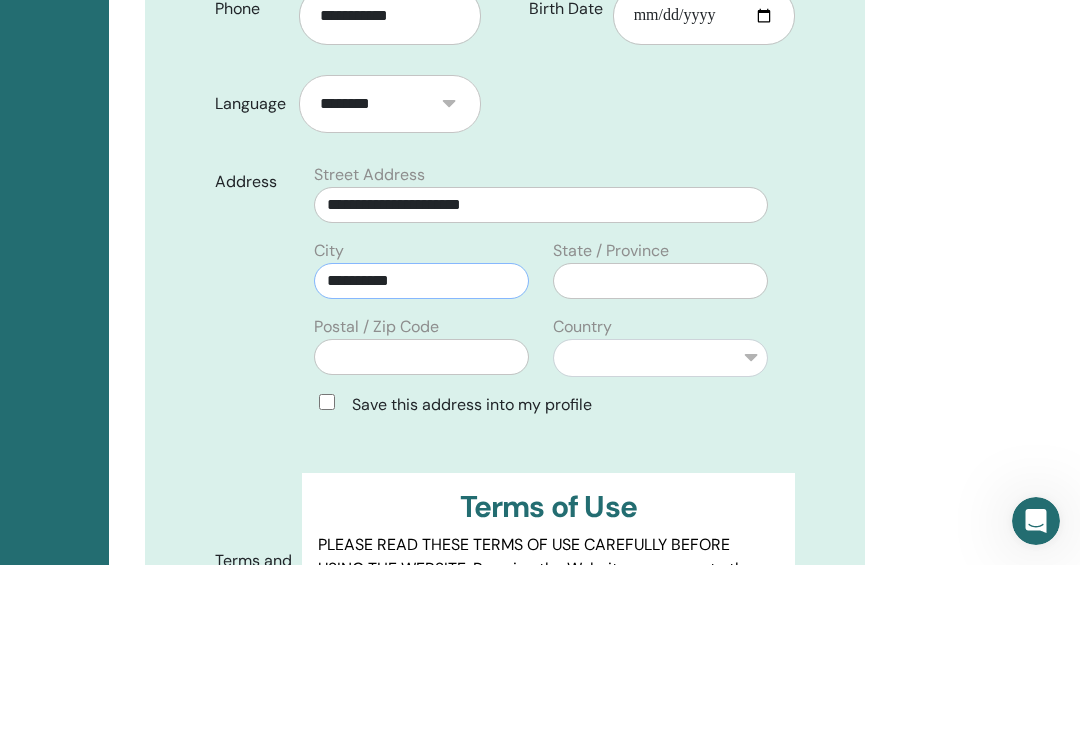 type on "**********" 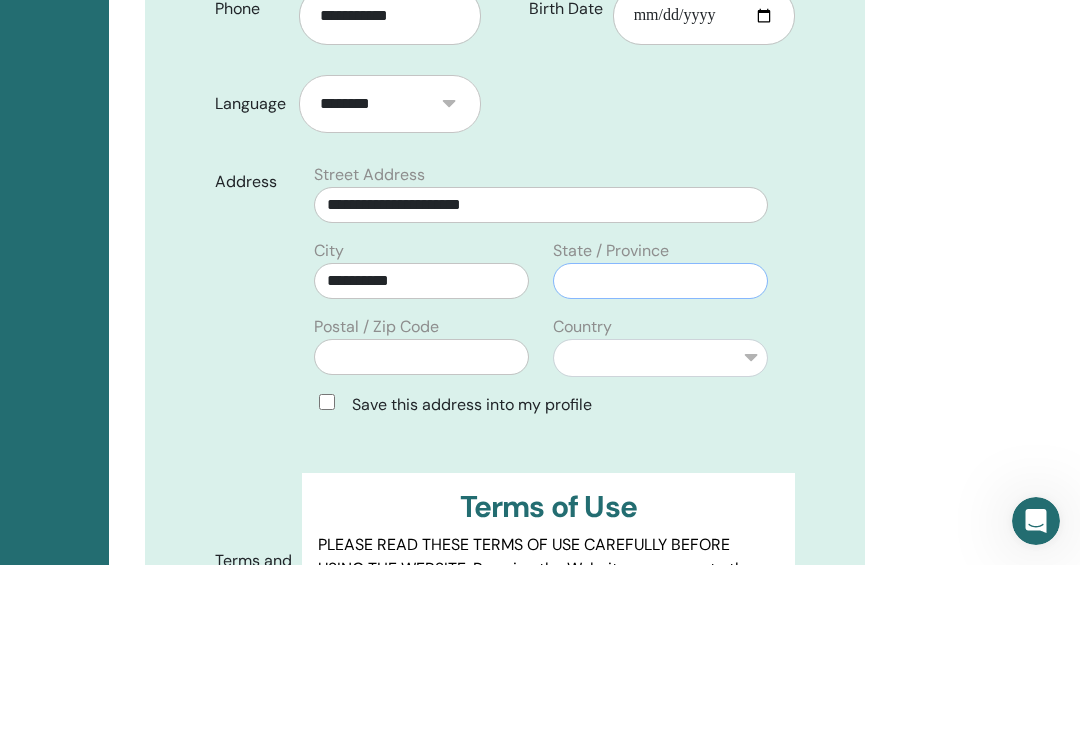 click at bounding box center (660, 472) 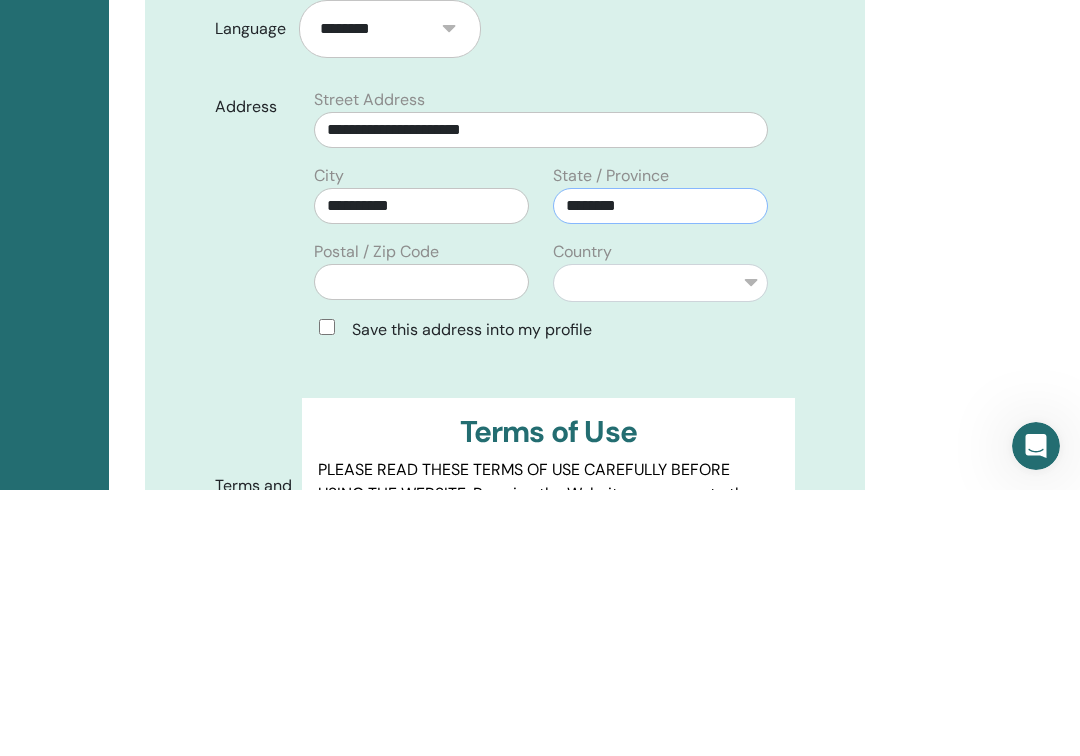 type on "********" 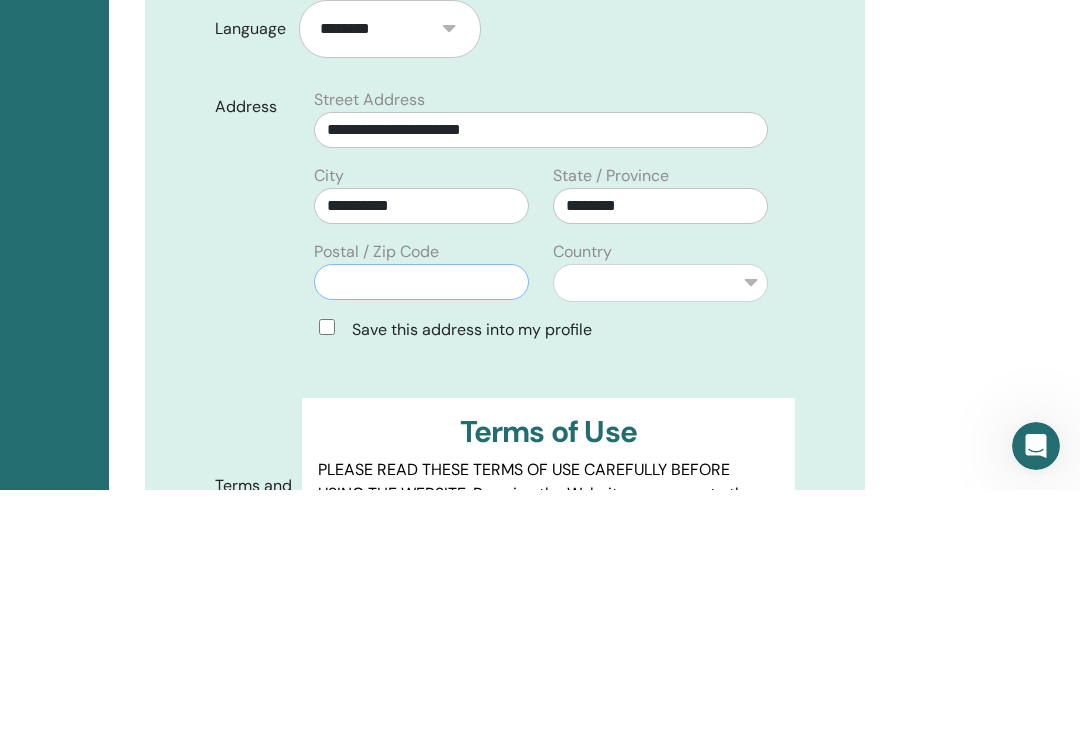 click at bounding box center (421, 548) 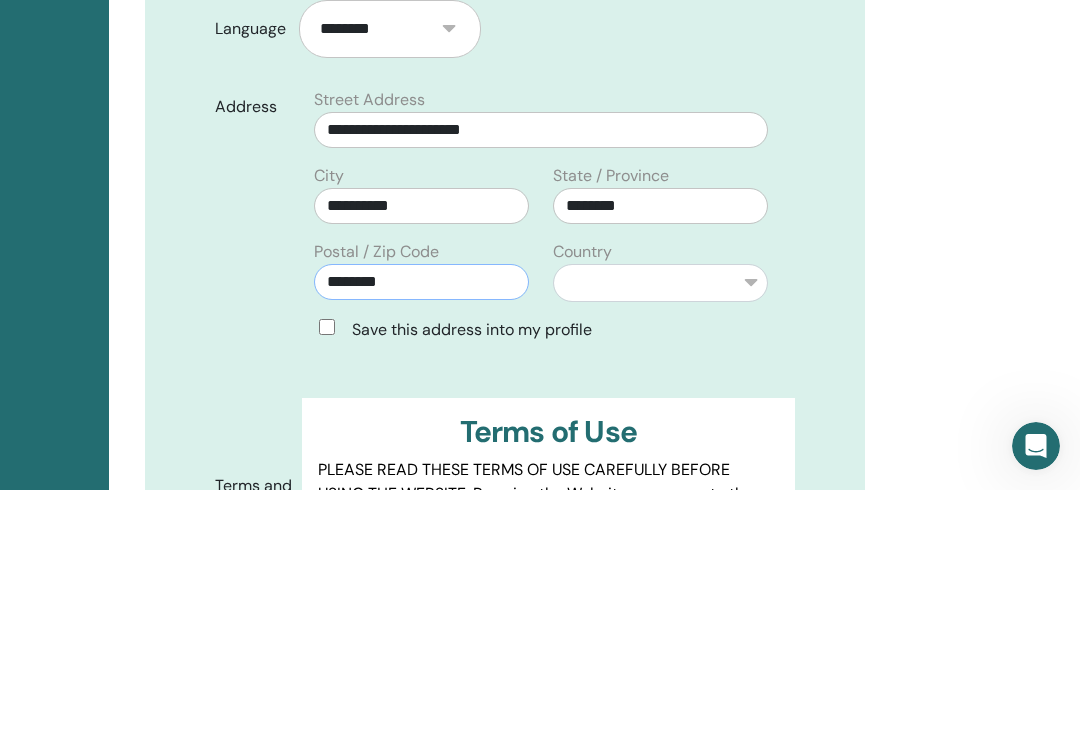 type on "********" 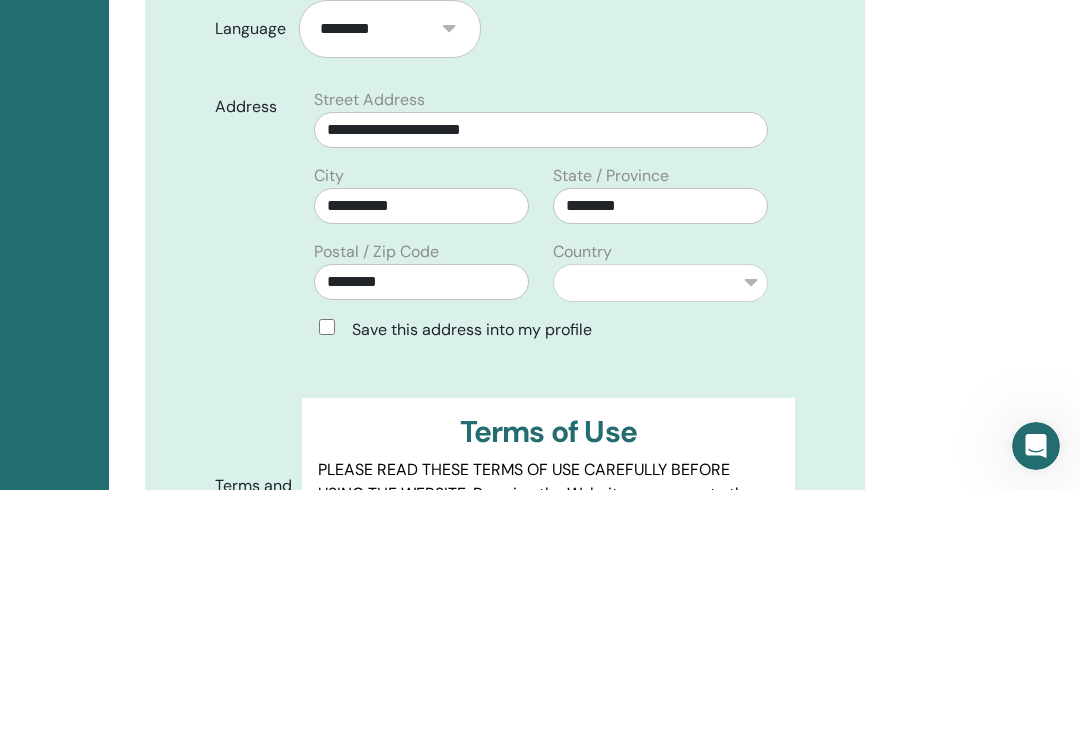 click on "**********" at bounding box center (660, 549) 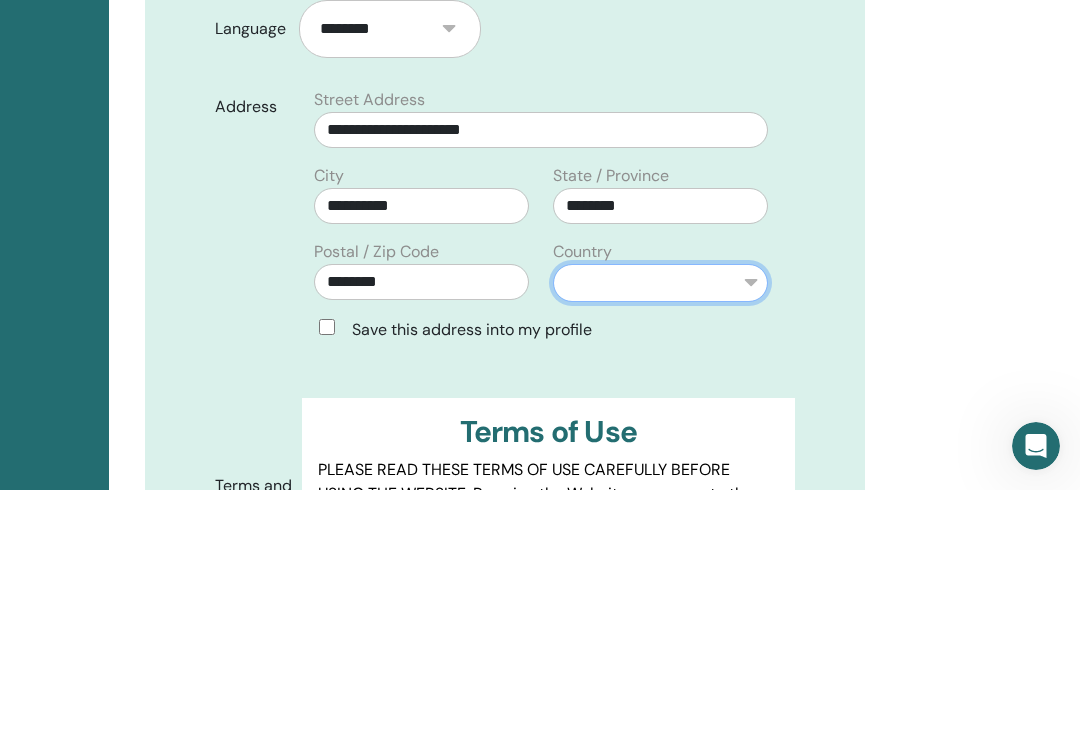 scroll, scrollTop: 1105, scrollLeft: 192, axis: both 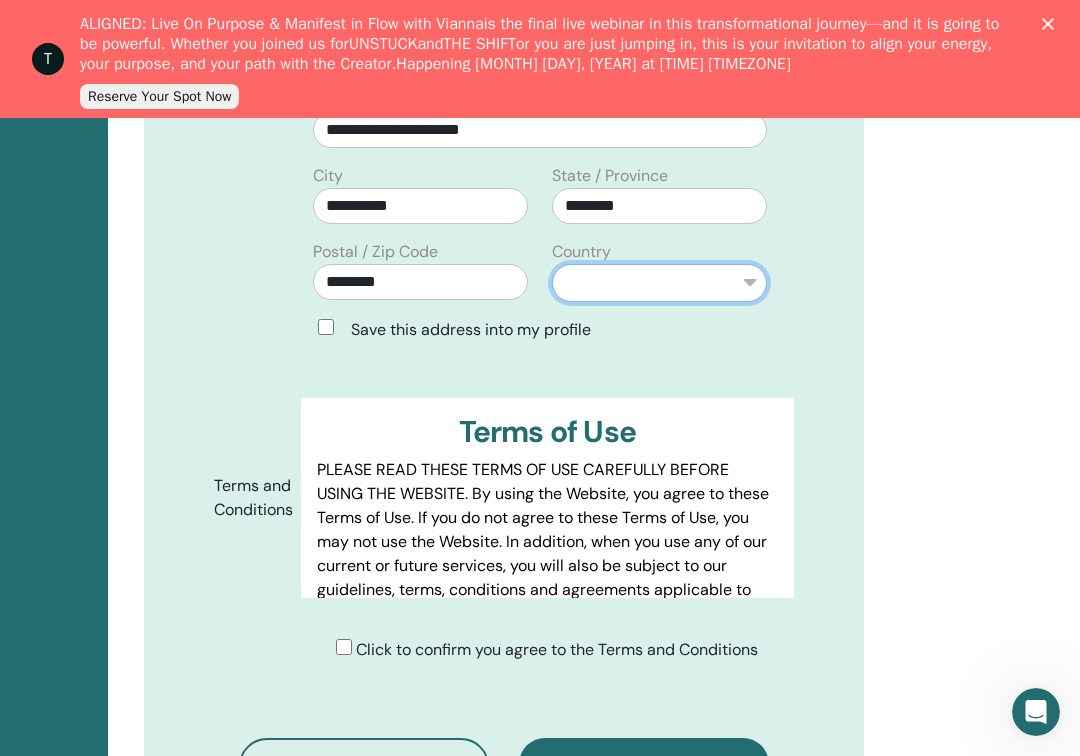 click on "**********" at bounding box center [659, 283] 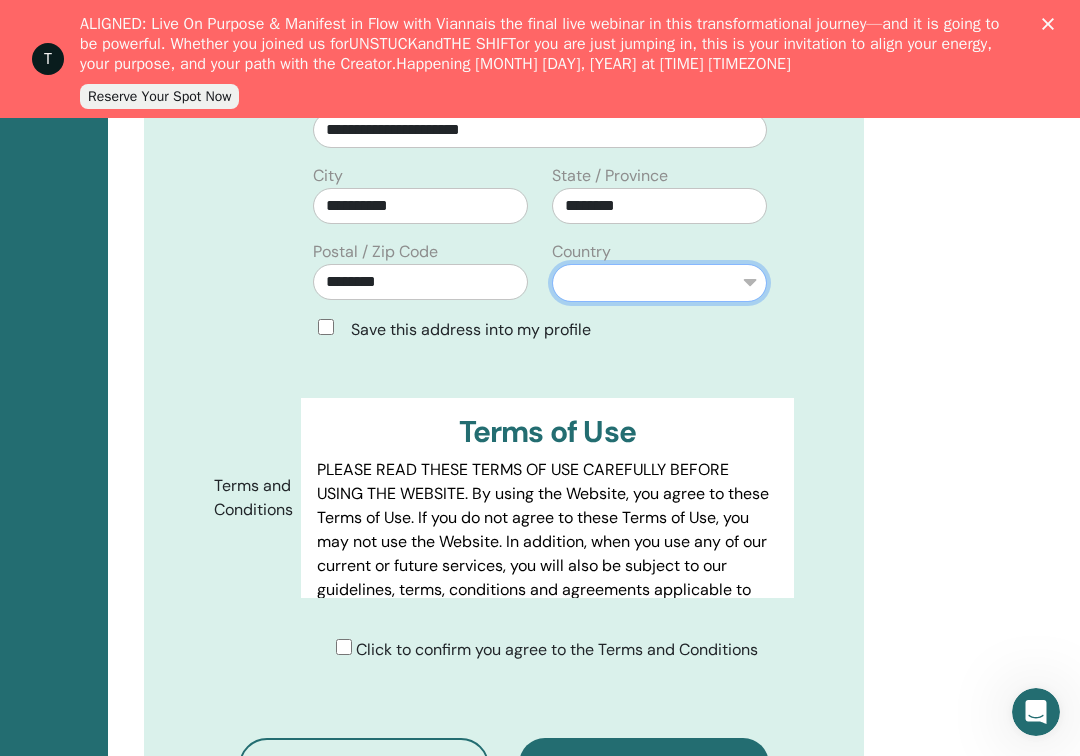 select on "**" 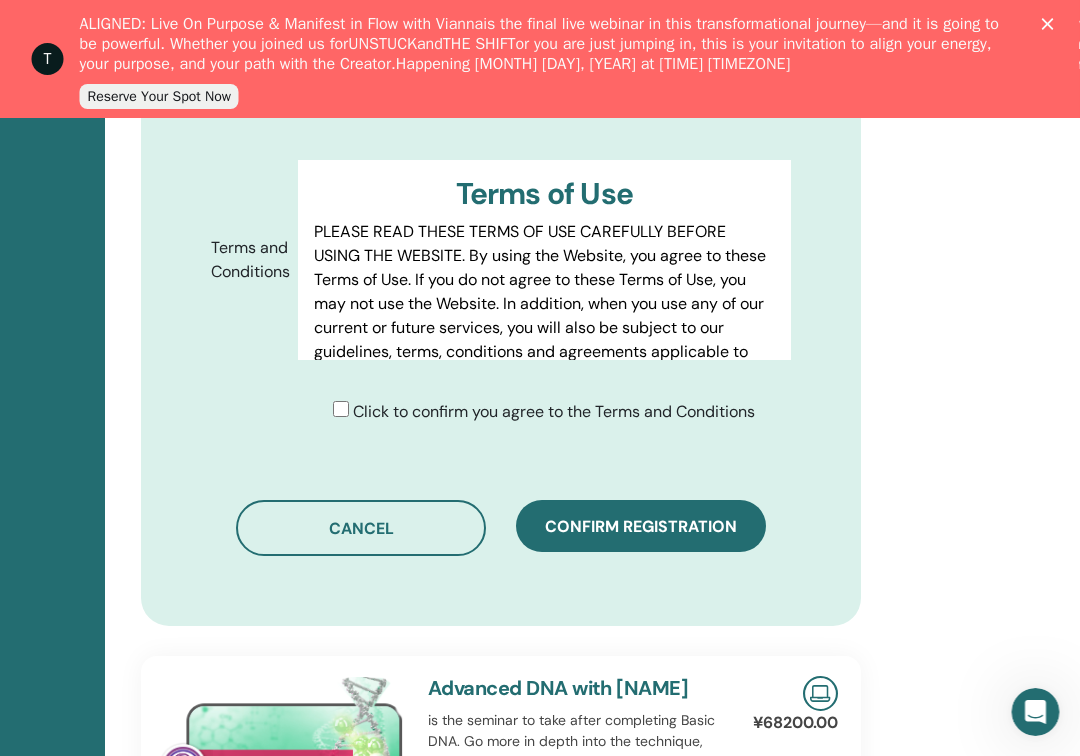 scroll, scrollTop: 1343, scrollLeft: 195, axis: both 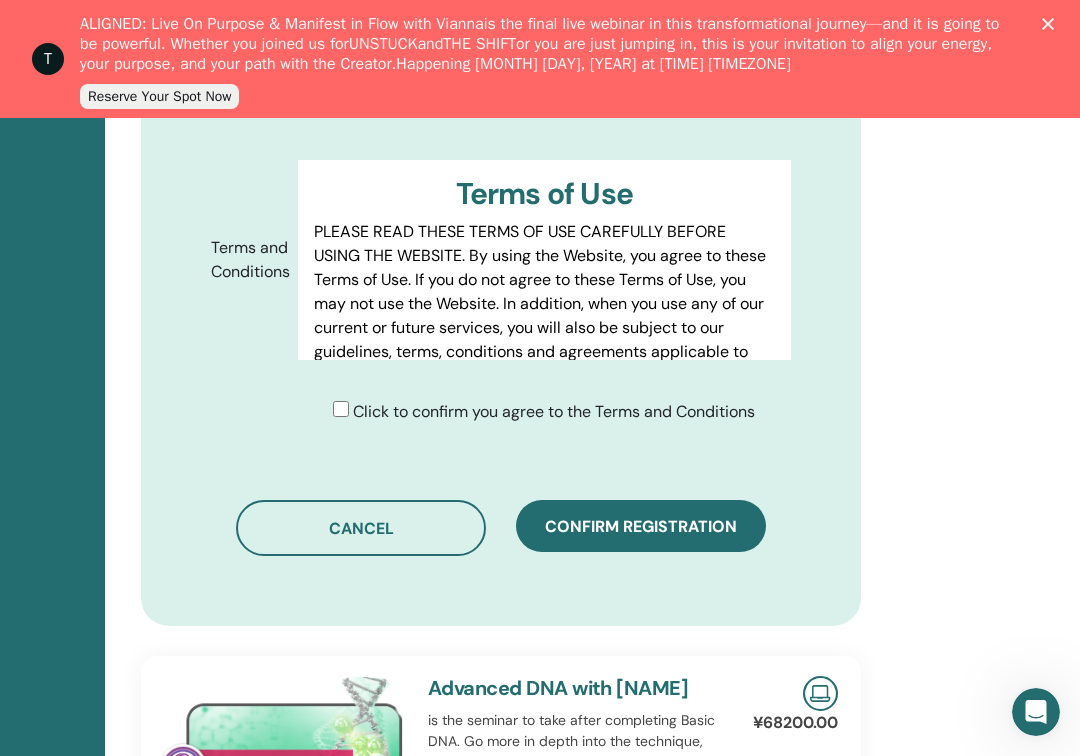click on "Confirm registration" at bounding box center [641, 526] 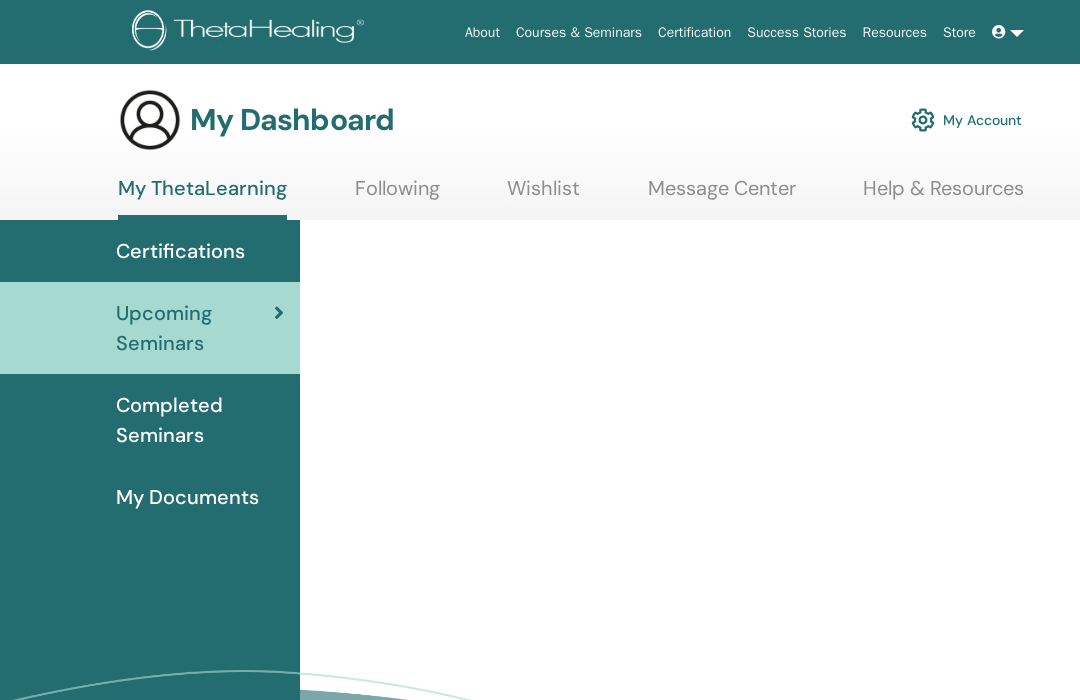scroll, scrollTop: 0, scrollLeft: 0, axis: both 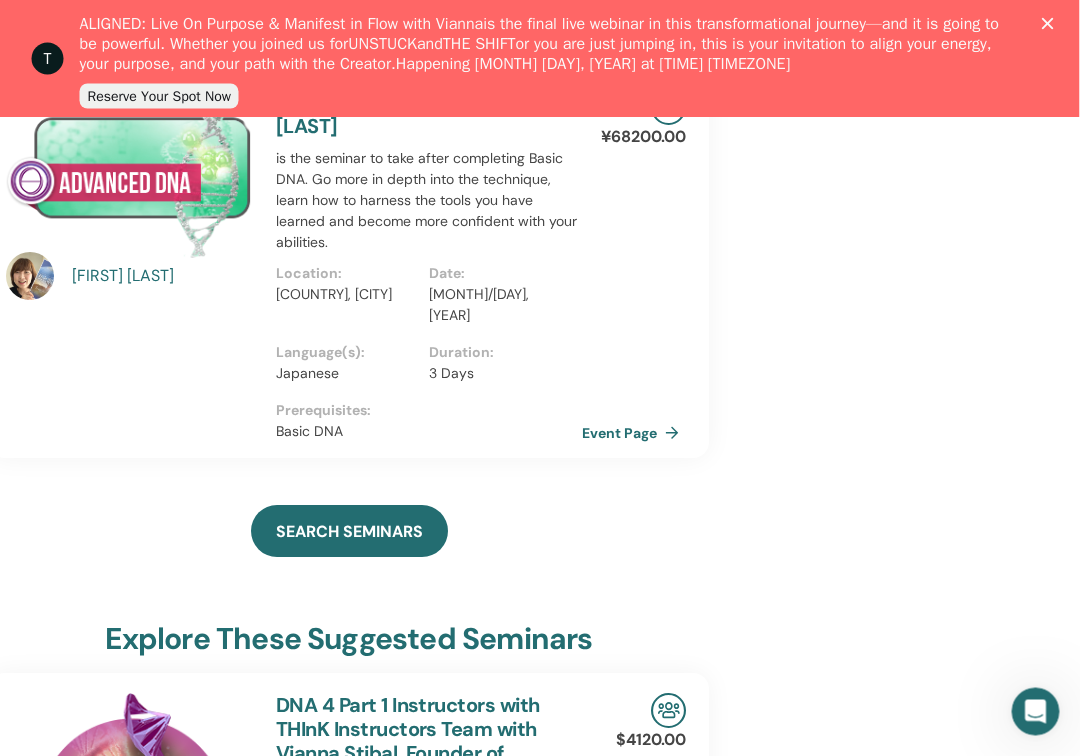click 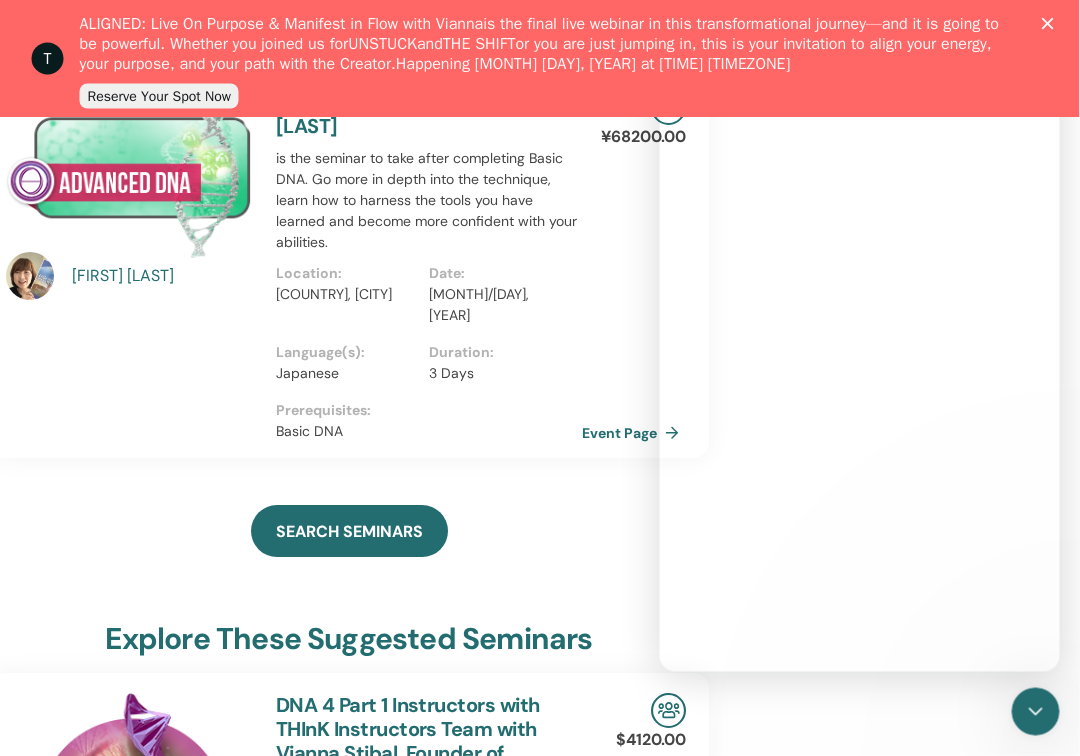 scroll, scrollTop: 453, scrollLeft: 347, axis: both 